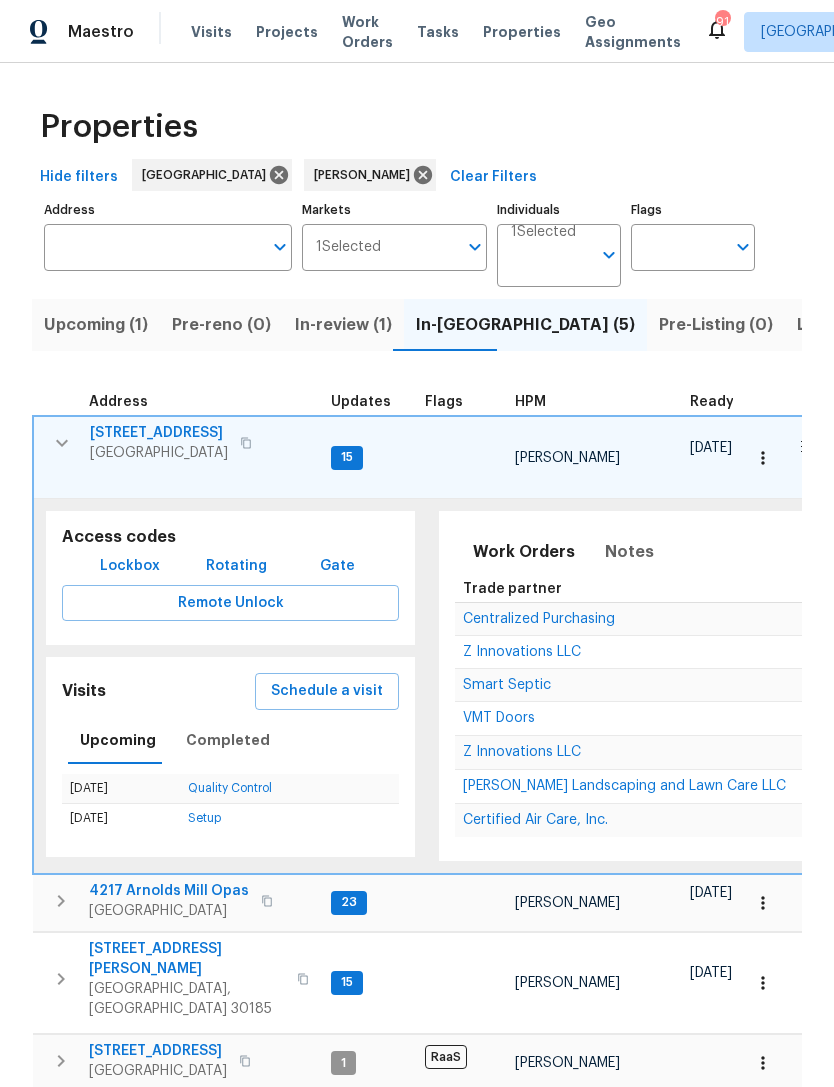 scroll, scrollTop: 0, scrollLeft: 0, axis: both 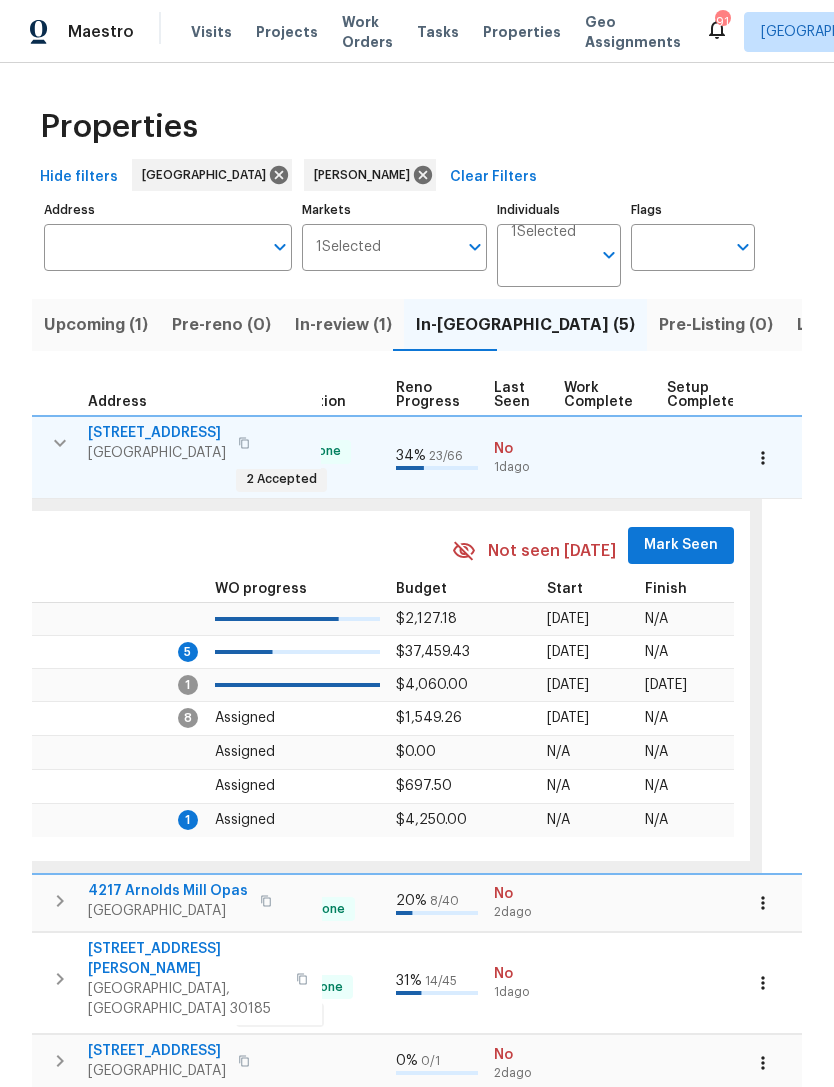 click on "Mark Seen" at bounding box center (681, 545) 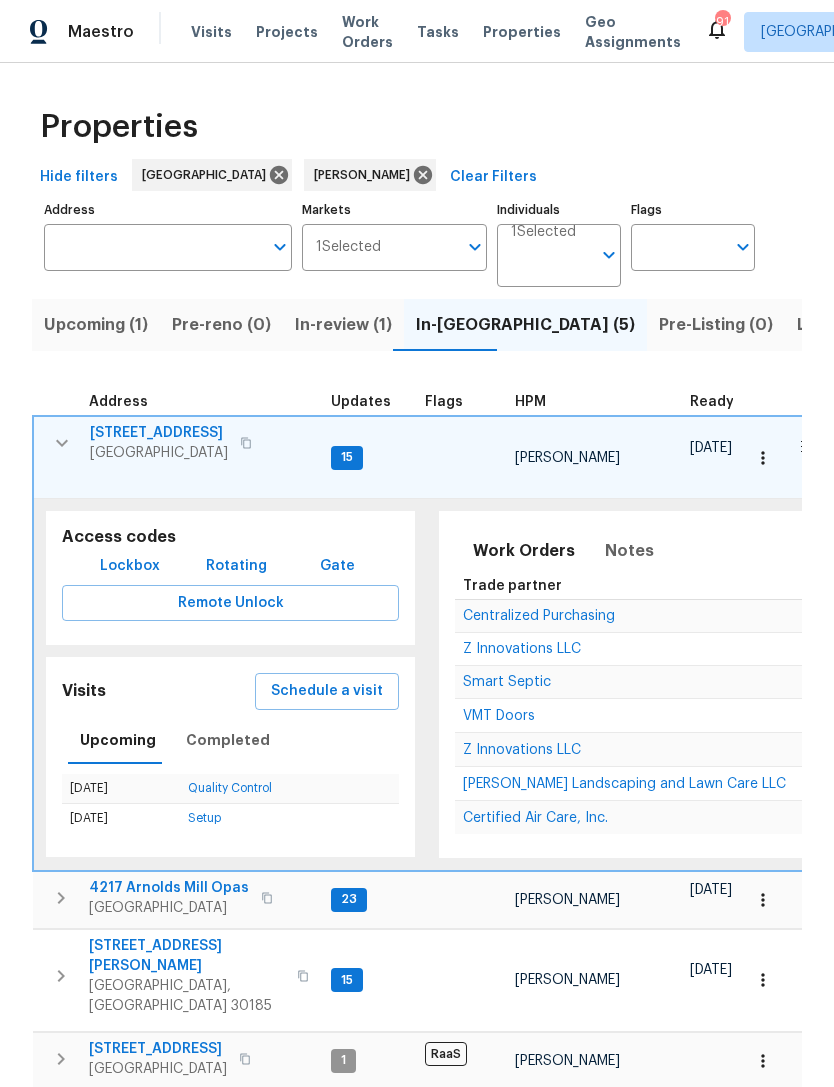 scroll, scrollTop: 0, scrollLeft: 2, axis: horizontal 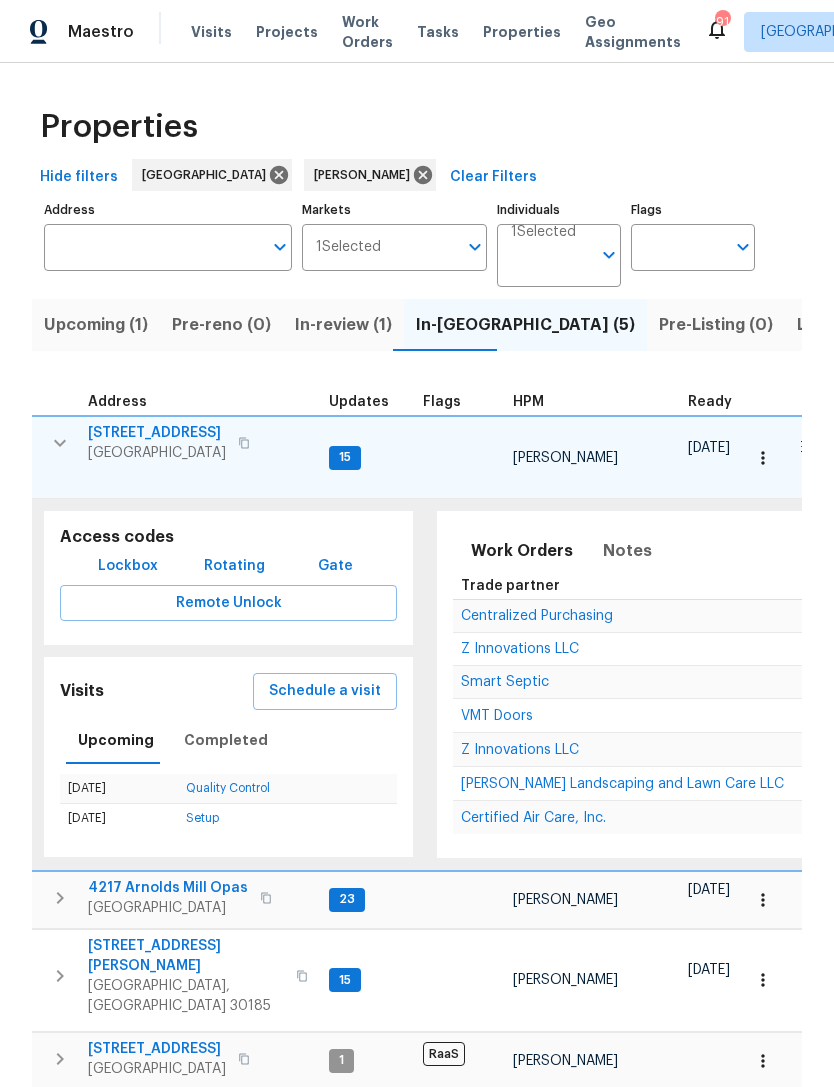 click 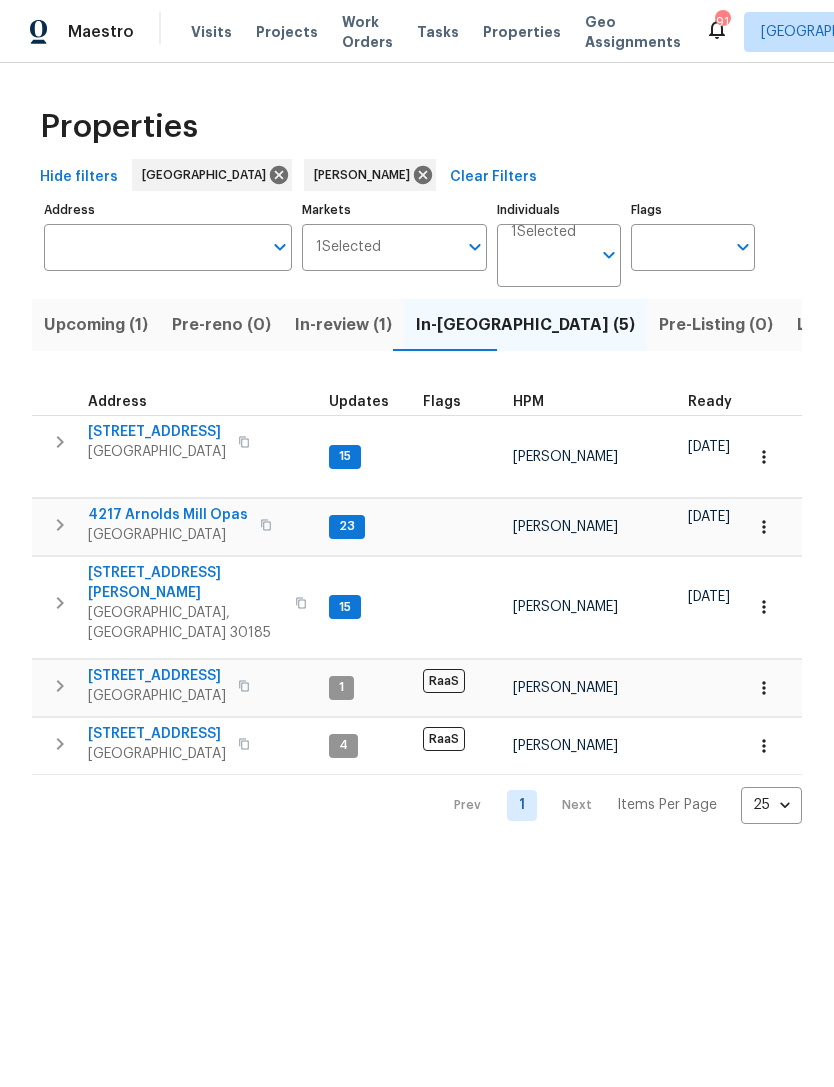scroll, scrollTop: 0, scrollLeft: 0, axis: both 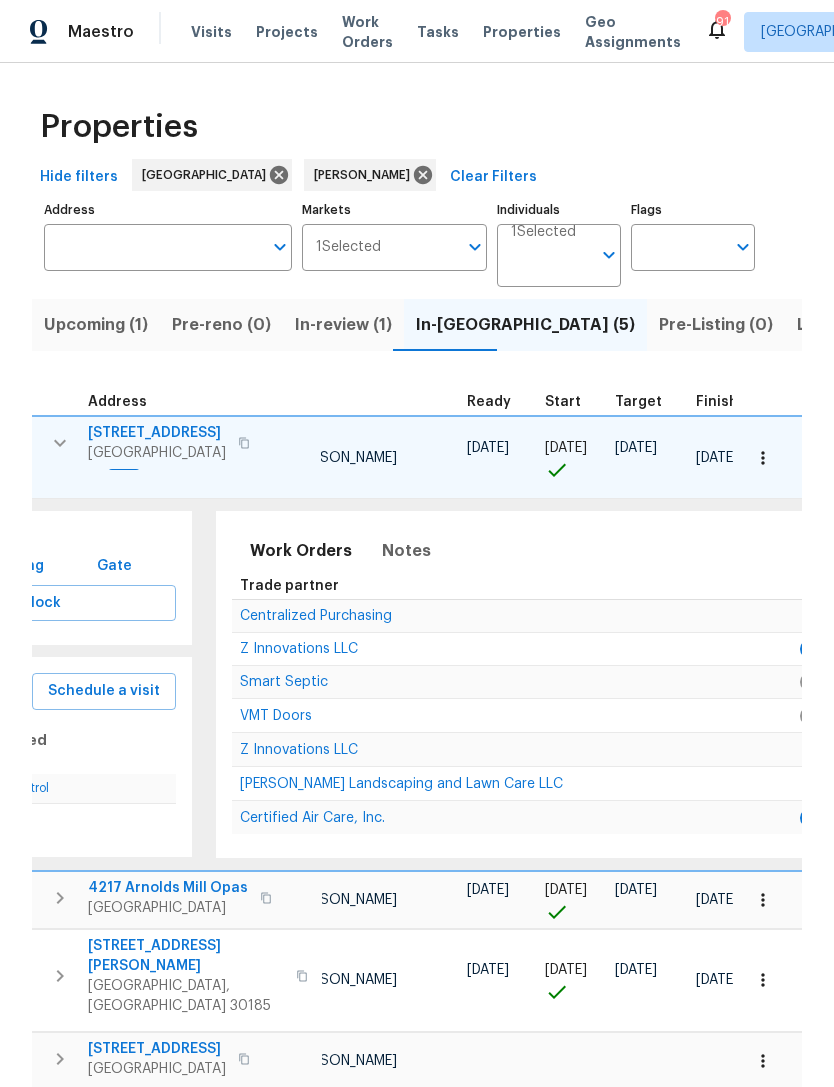 click on "Z Innovations LLC" at bounding box center [516, 649] 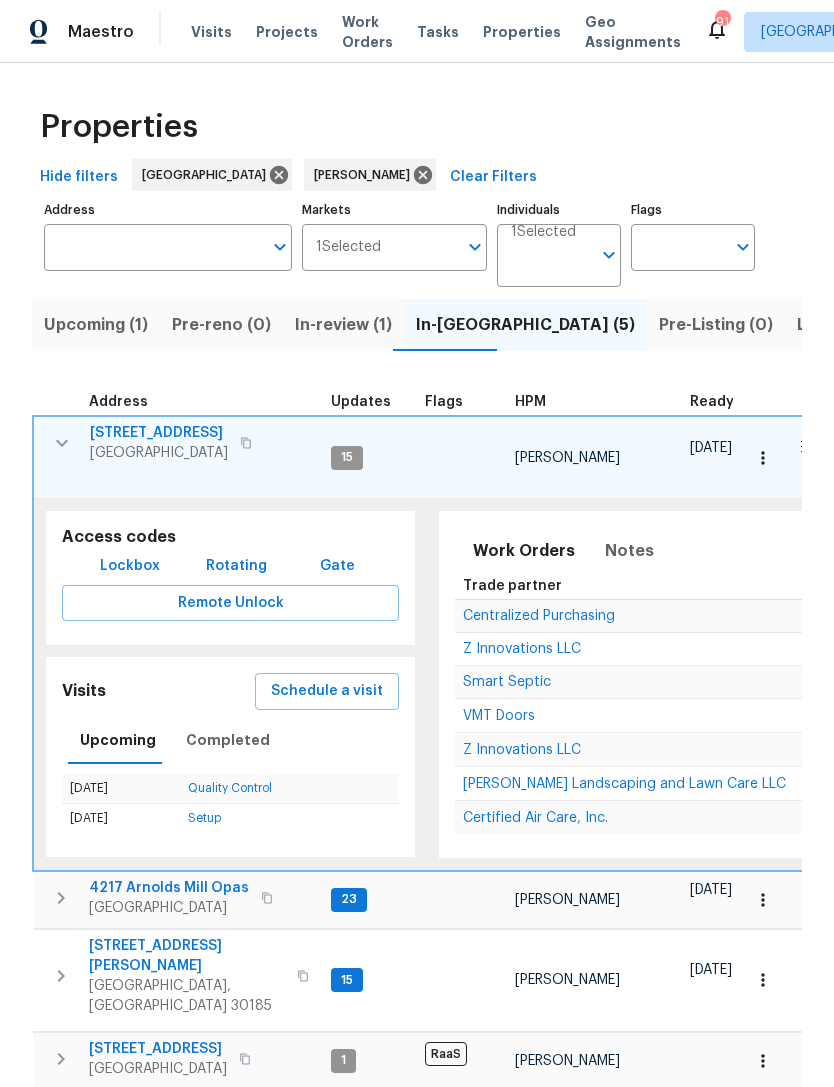 scroll, scrollTop: 0, scrollLeft: 0, axis: both 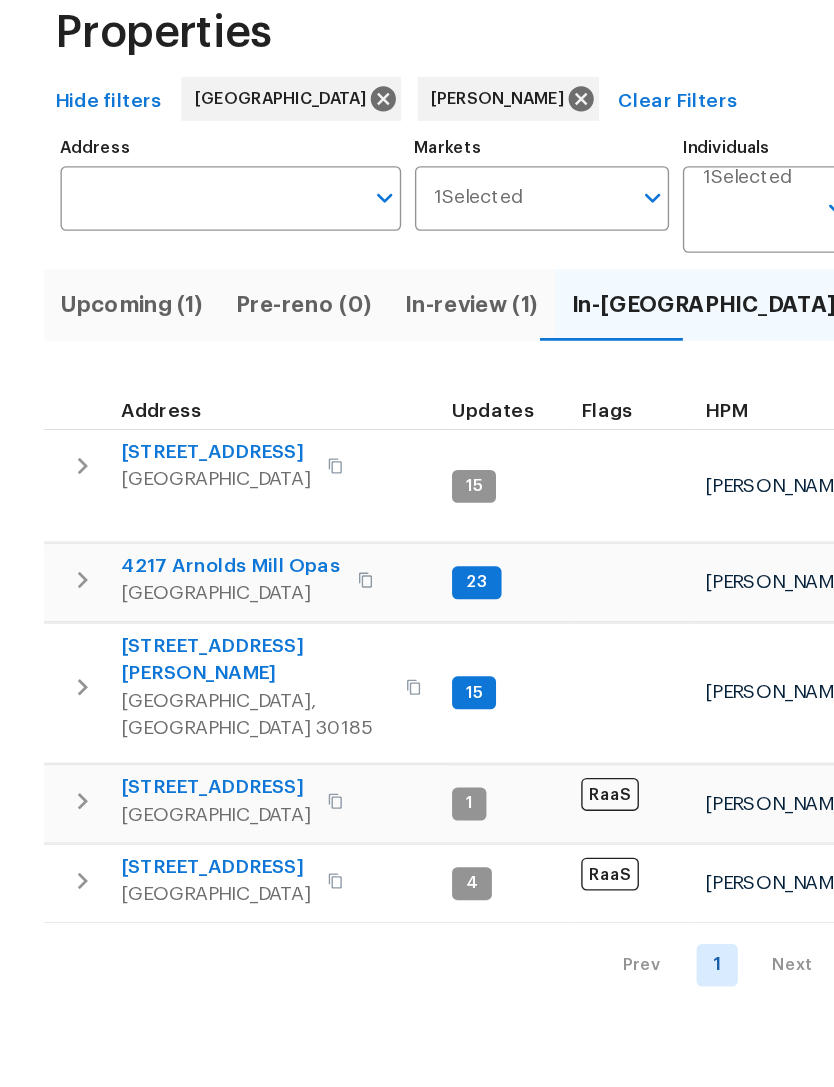 click 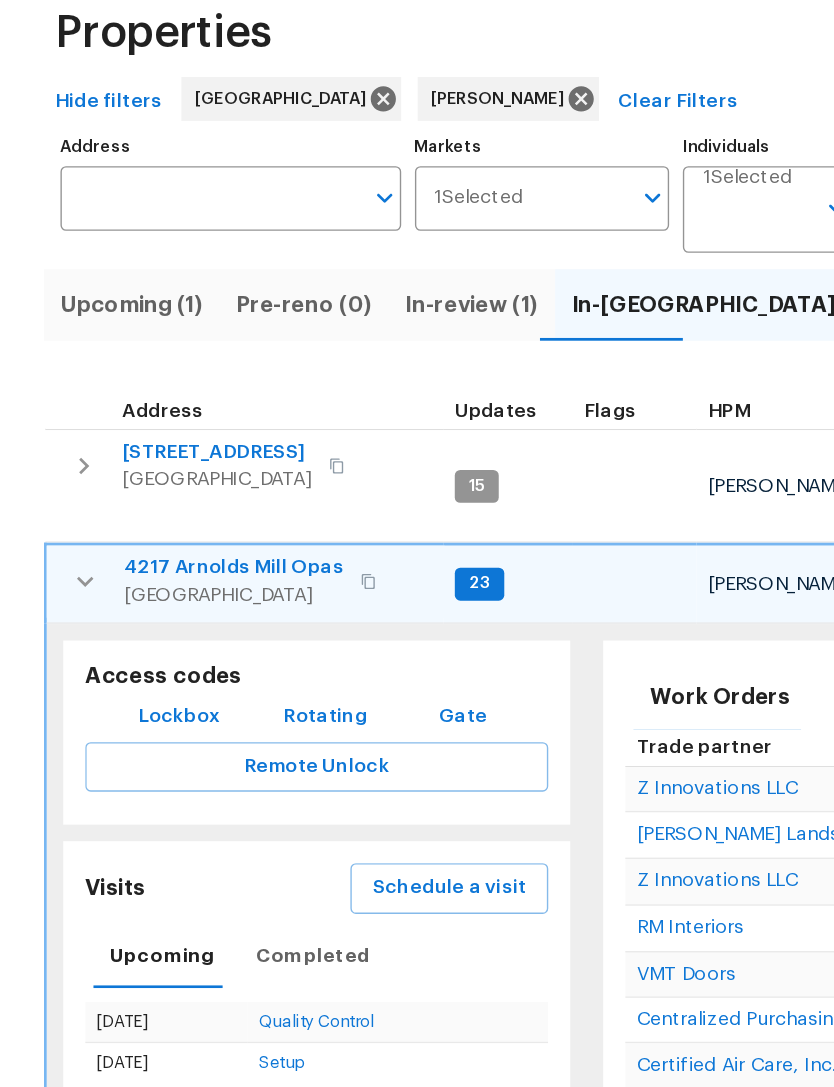 scroll, scrollTop: 0, scrollLeft: 0, axis: both 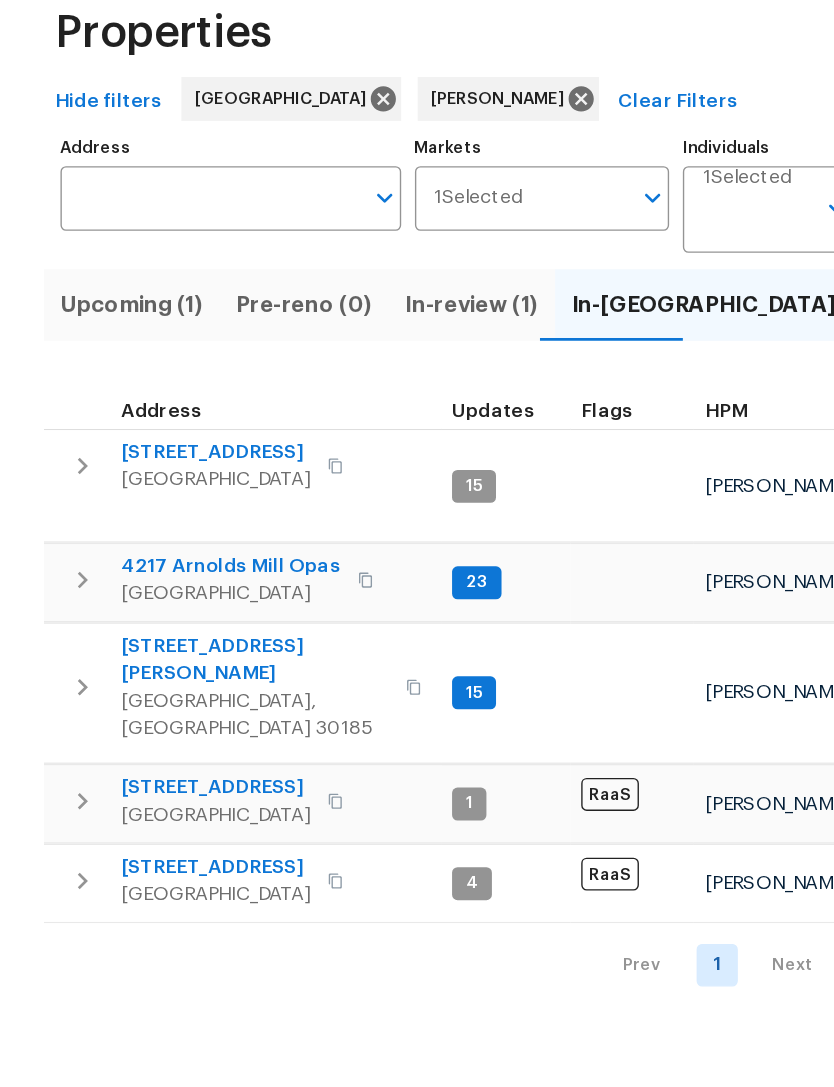 click 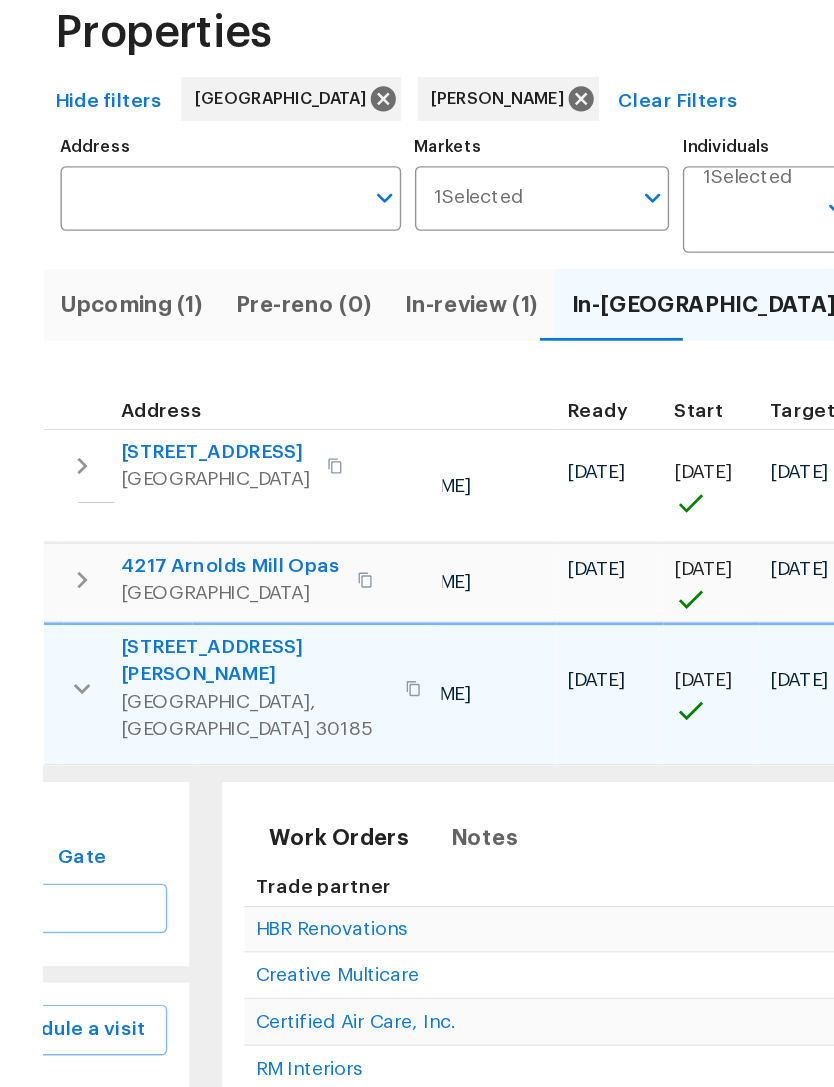 scroll, scrollTop: 0, scrollLeft: 295, axis: horizontal 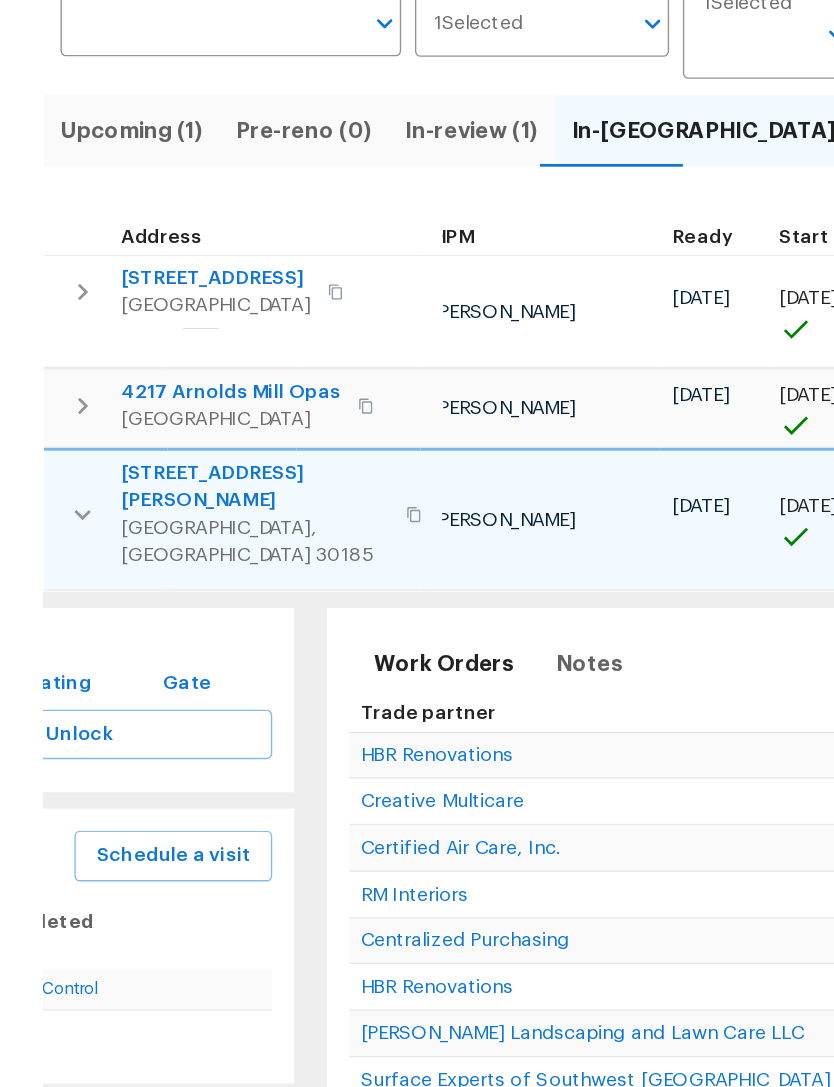 click on "Creative Multicare" at bounding box center (321, 686) 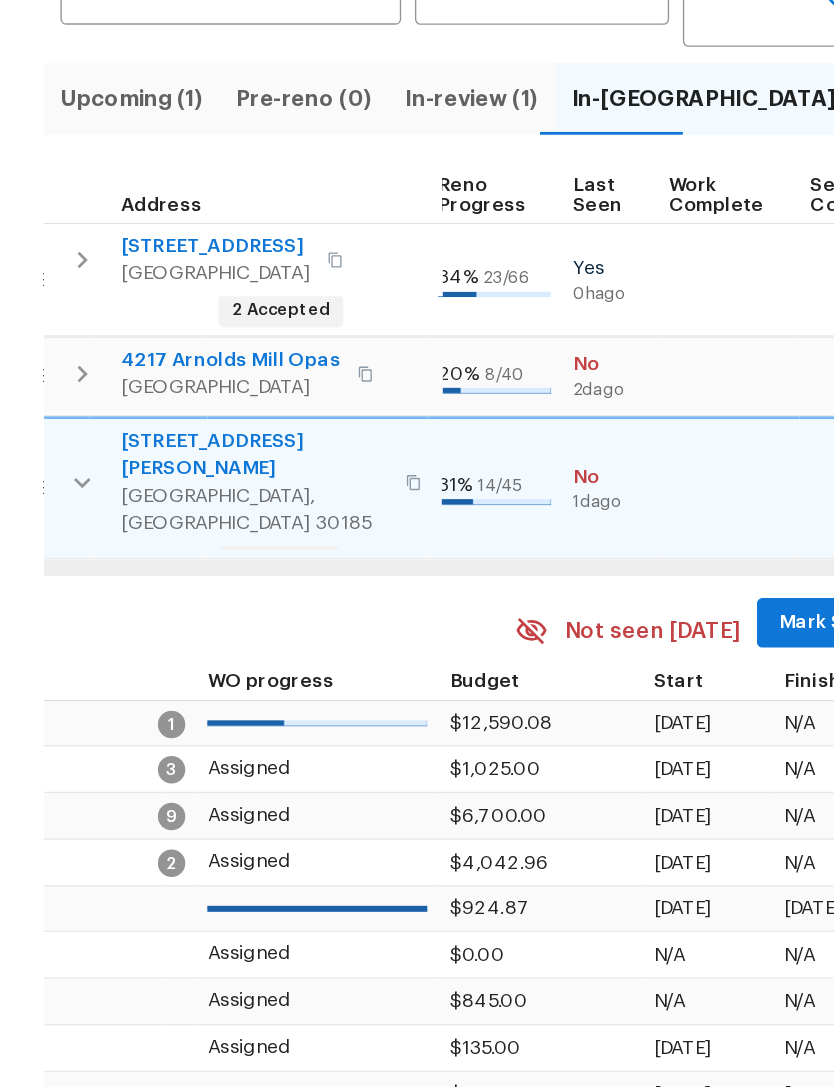 scroll, scrollTop: 0, scrollLeft: 933, axis: horizontal 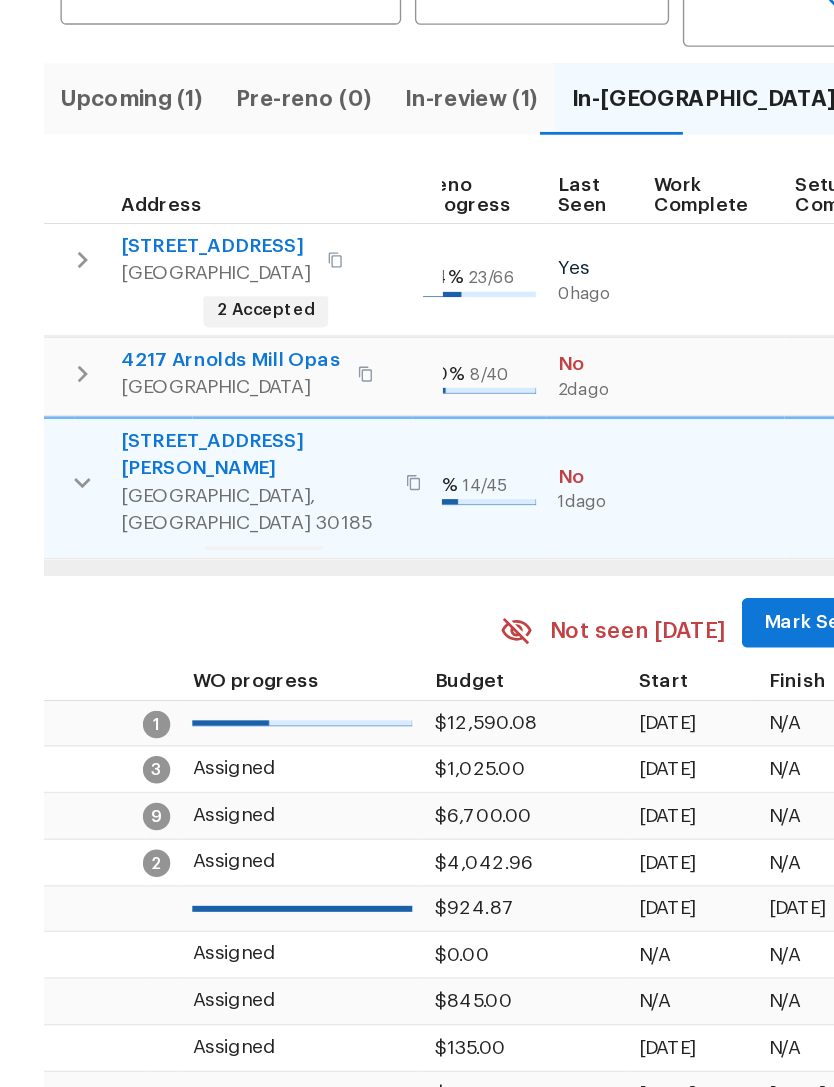 click on "Mark Seen" at bounding box center (593, 579) 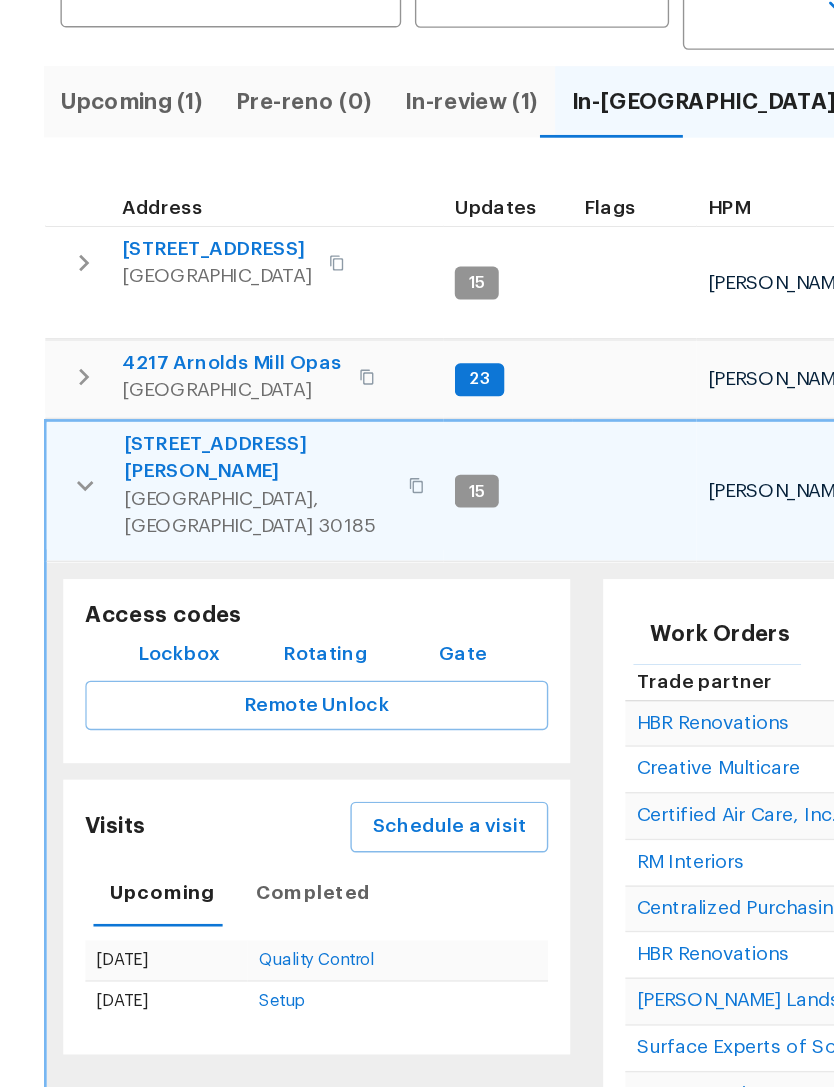 scroll, scrollTop: 0, scrollLeft: 0, axis: both 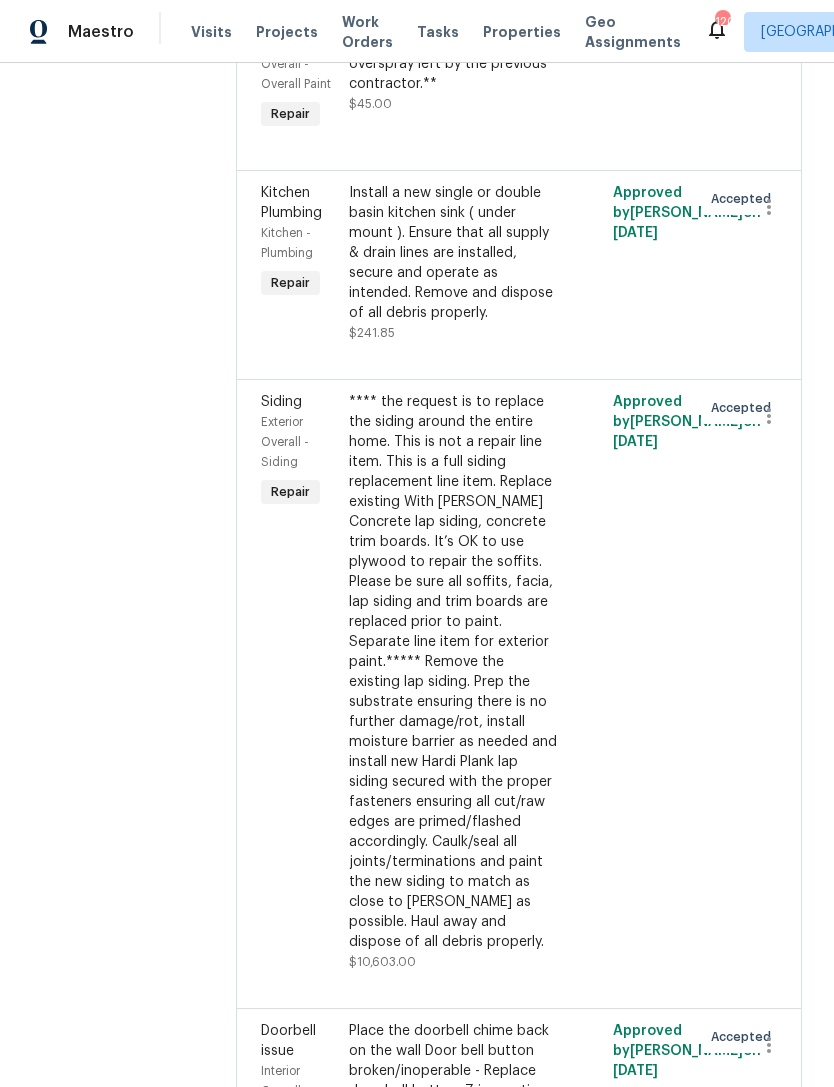 click on "**** the request is to replace the siding around the entire home. This is not a repair line item. This is a full siding replacement line item. Replace existing With [PERSON_NAME] Concrete lap siding, concrete trim boards. It’s OK to use plywood to repair the soffits. Please be sure all soffits, facia,  lap siding and trim boards are replaced prior to paint. Separate line item for exterior paint.***** Remove the existing lap siding. Prep the substrate ensuring there is no further damage/rot, install moisture barrier as needed and install new Hardi Plank lap siding secured with the proper fasteners ensuring all cut/raw edges are primed/flashed accordingly. Caulk/seal all joints/terminations and paint the new siding to match as close to [PERSON_NAME] as possible. Haul away and dispose of all debris properly." at bounding box center (453, 672) 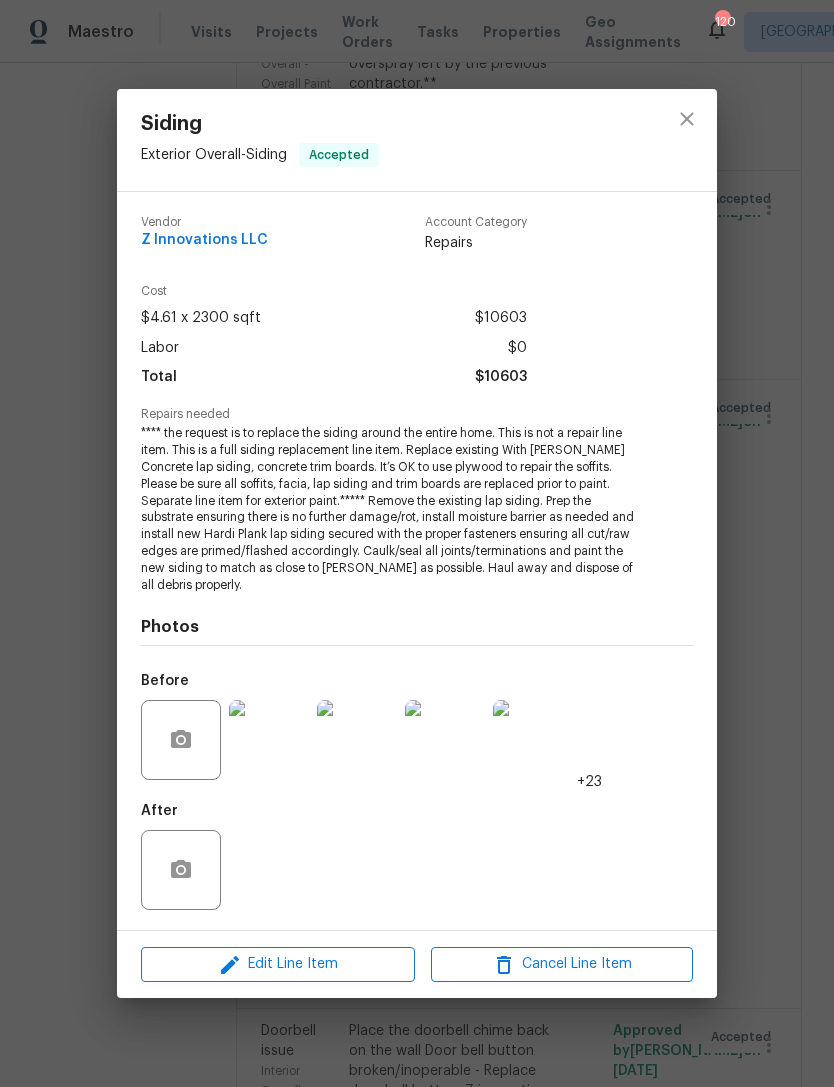click on "Siding Exterior Overall  -  Siding Accepted Vendor Z Innovations LLC Account Category Repairs Cost $4.61 x 2300 sqft $10603 Labor $0 Total $10603 Repairs needed **** the request is to replace the siding around the entire home. This is not a repair line item. This is a full siding replacement line item. Replace existing With [PERSON_NAME] Concrete lap siding, concrete trim boards. It’s OK to use plywood to repair the soffits. Please be sure all soffits, facia,  lap siding and trim boards are replaced prior to paint. Separate line item for exterior paint.***** Remove the existing lap siding. Prep the substrate ensuring there is no further damage/rot, install moisture barrier as needed and install new Hardi Plank lap siding secured with the proper fasteners ensuring all cut/raw edges are primed/flashed accordingly. Caulk/seal all joints/terminations and paint the new siding to match as close to [PERSON_NAME] as possible. Haul away and dispose of all debris properly. Photos Before  +23 After  Edit Line Item  Cancel Line Item" at bounding box center (417, 543) 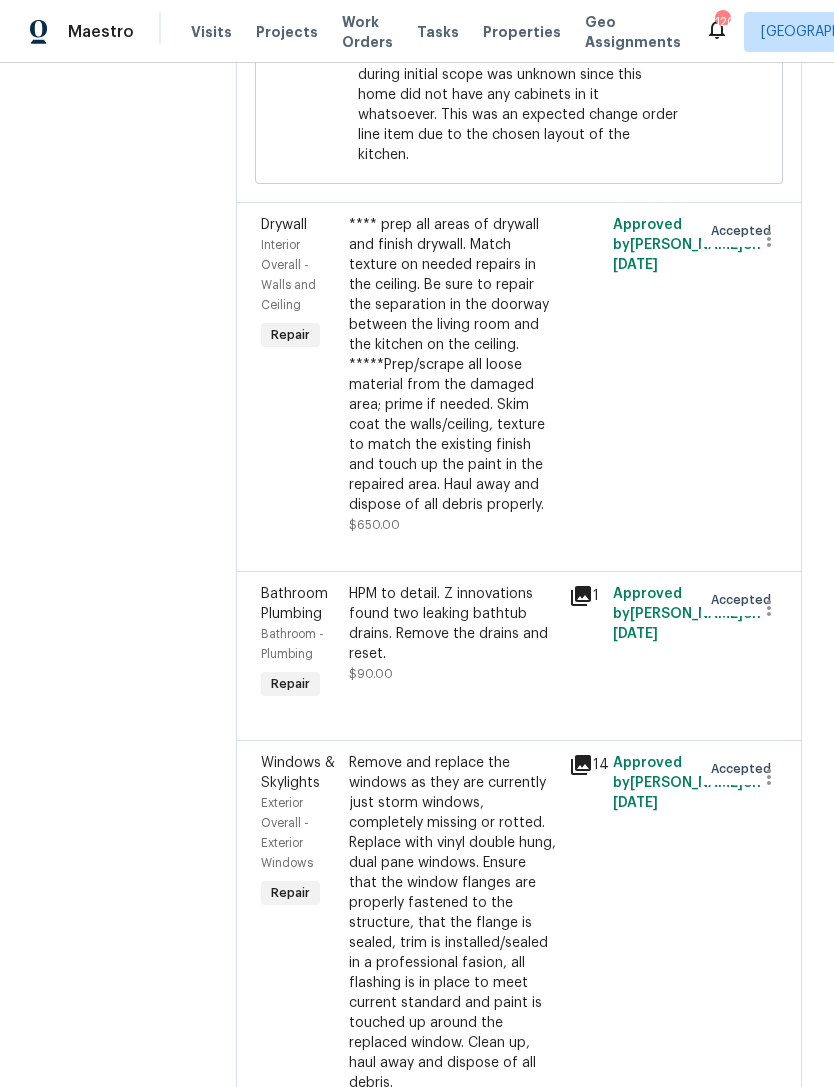 scroll, scrollTop: 12720, scrollLeft: 0, axis: vertical 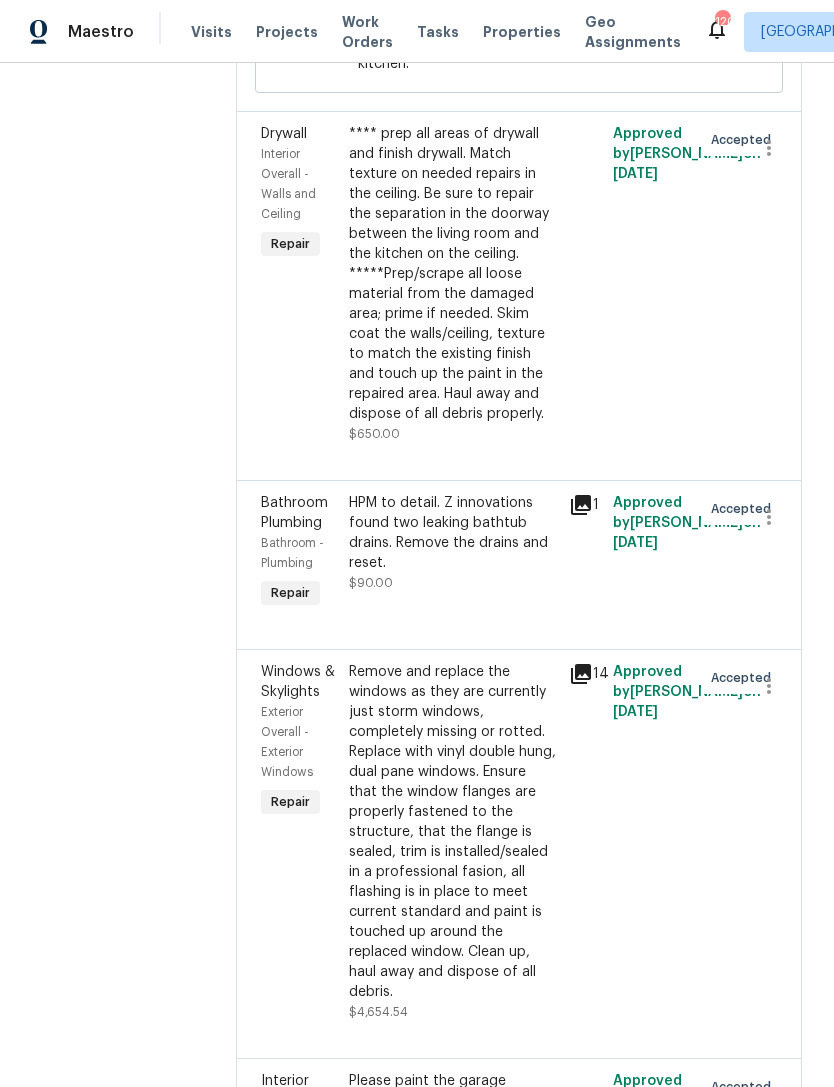 click on "Remove and replace the windows as they are currently just storm windows, completely missing or rotted. Replace with vinyl double hung, dual pane windows. Ensure that the window flanges are properly fastened to the structure, that the flange is sealed, trim is installed/sealed in a professional fasion, all flashing is in place to meet current standard and paint is touched up around the replaced window. Clean up, haul away and dispose of all debris." at bounding box center [453, 832] 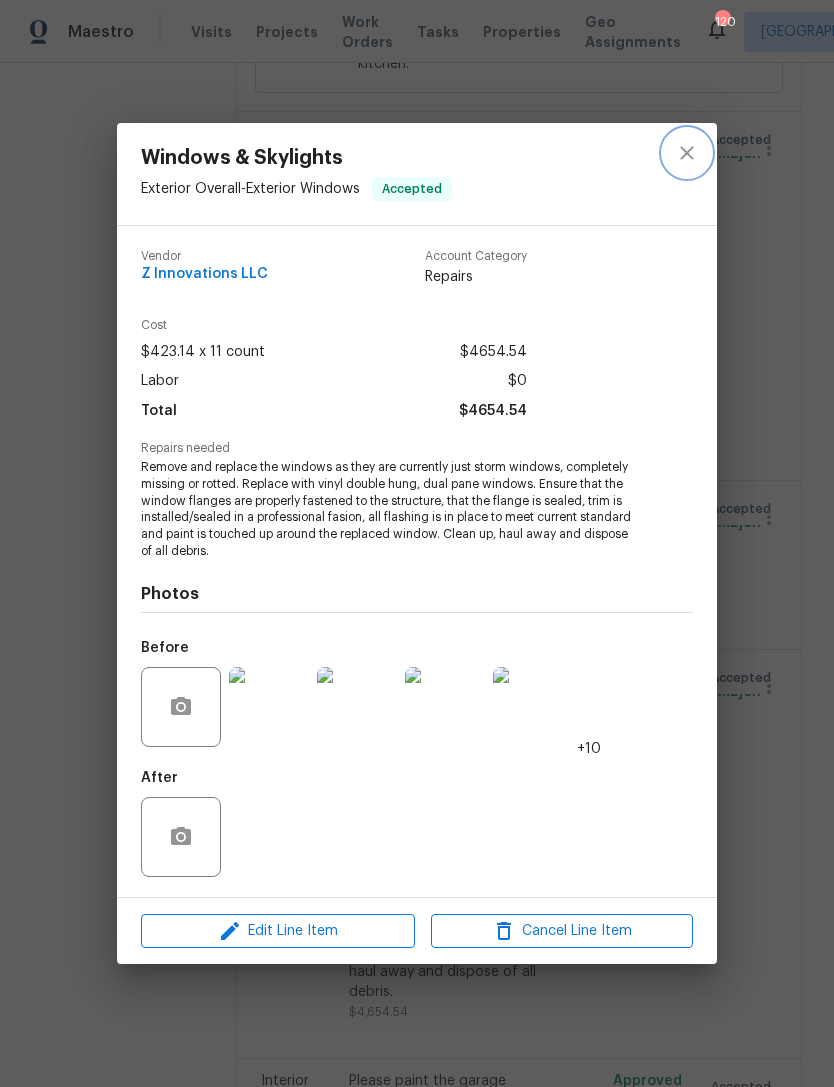 click 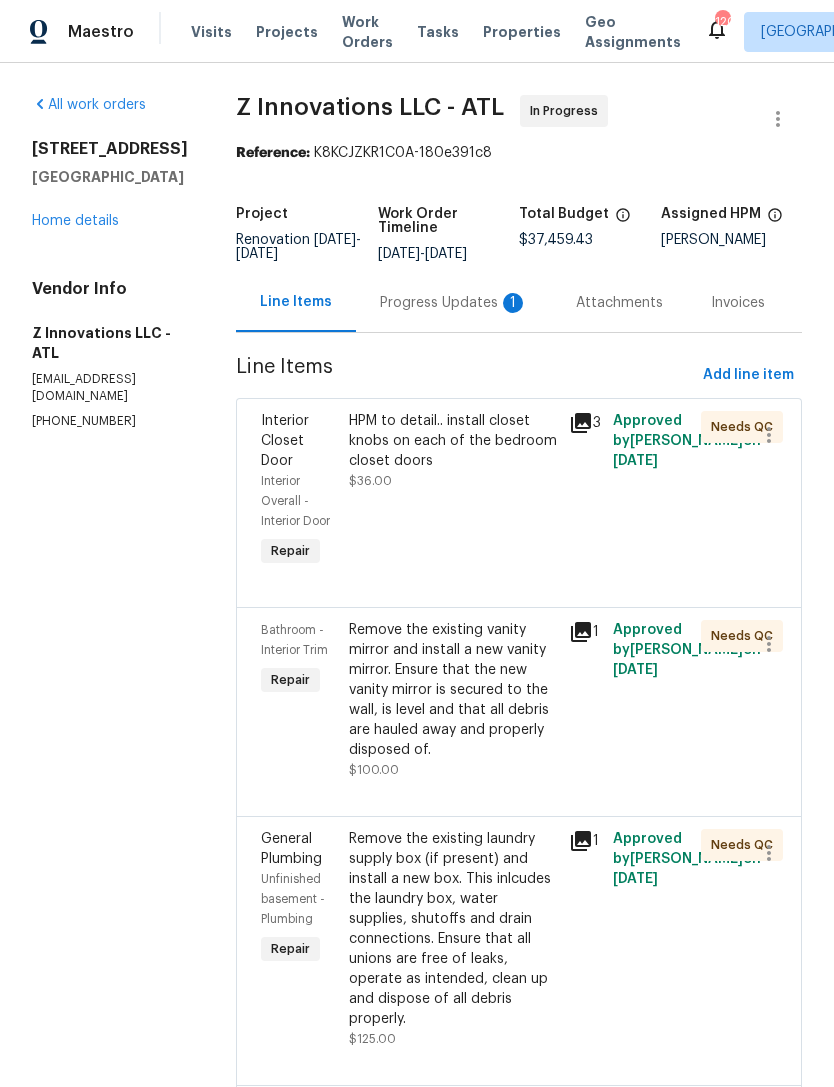 scroll, scrollTop: 0, scrollLeft: 0, axis: both 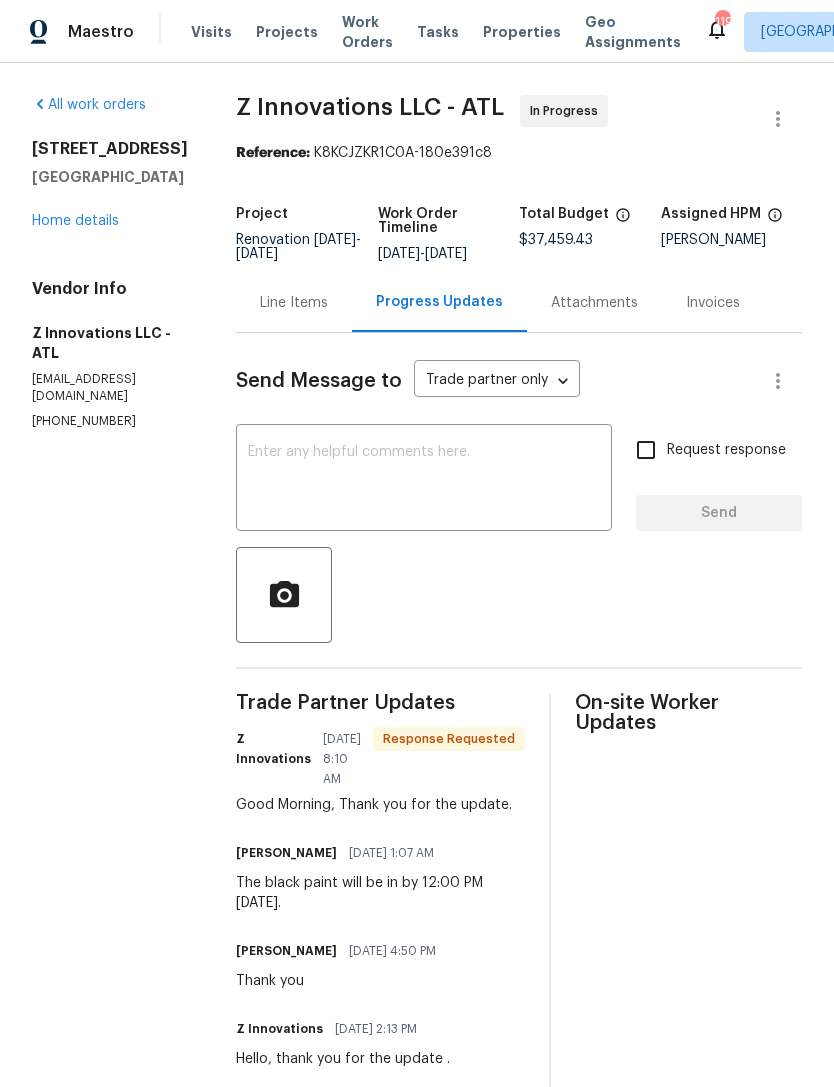 click on "Home details" at bounding box center [75, 221] 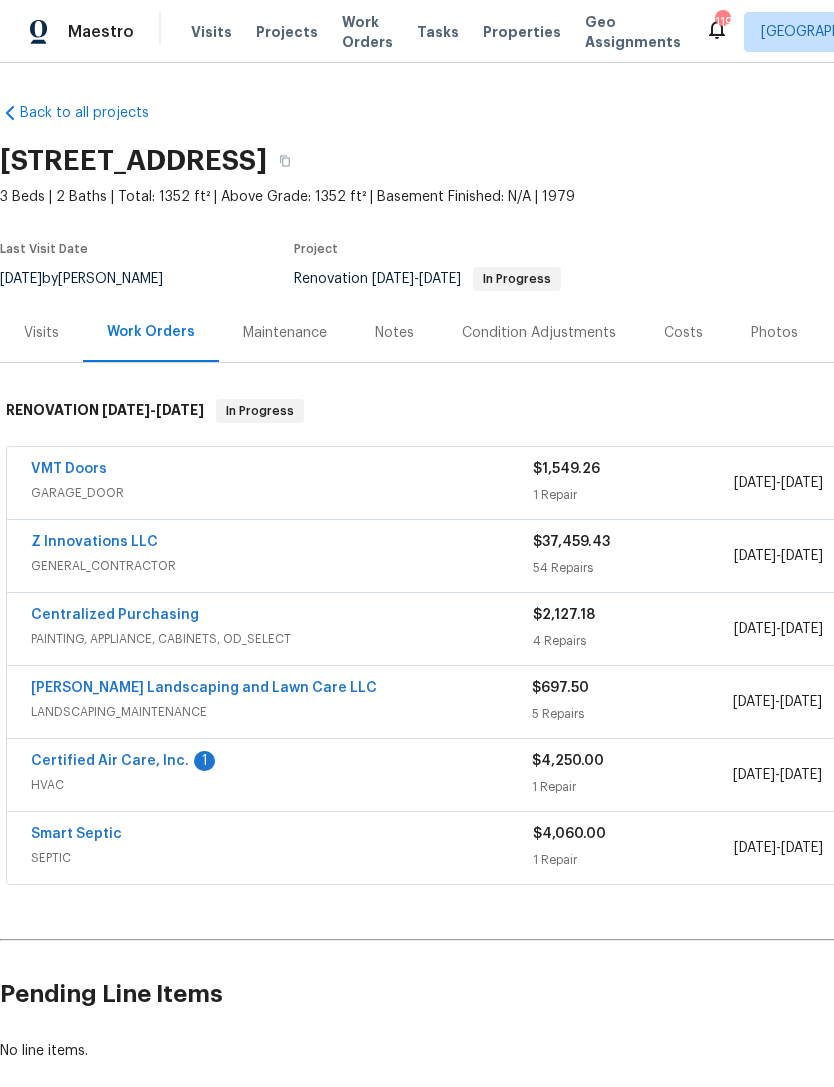 click on "Z Innovations LLC" at bounding box center (94, 542) 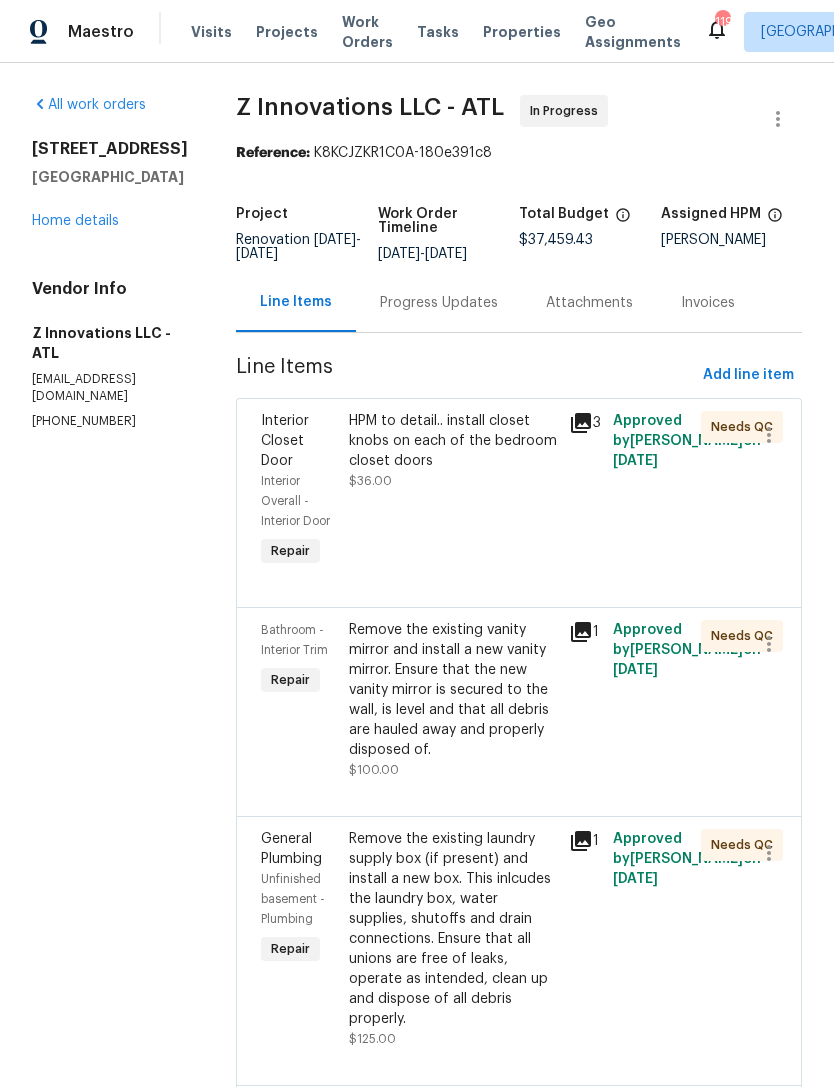 click on "Progress Updates" at bounding box center [439, 302] 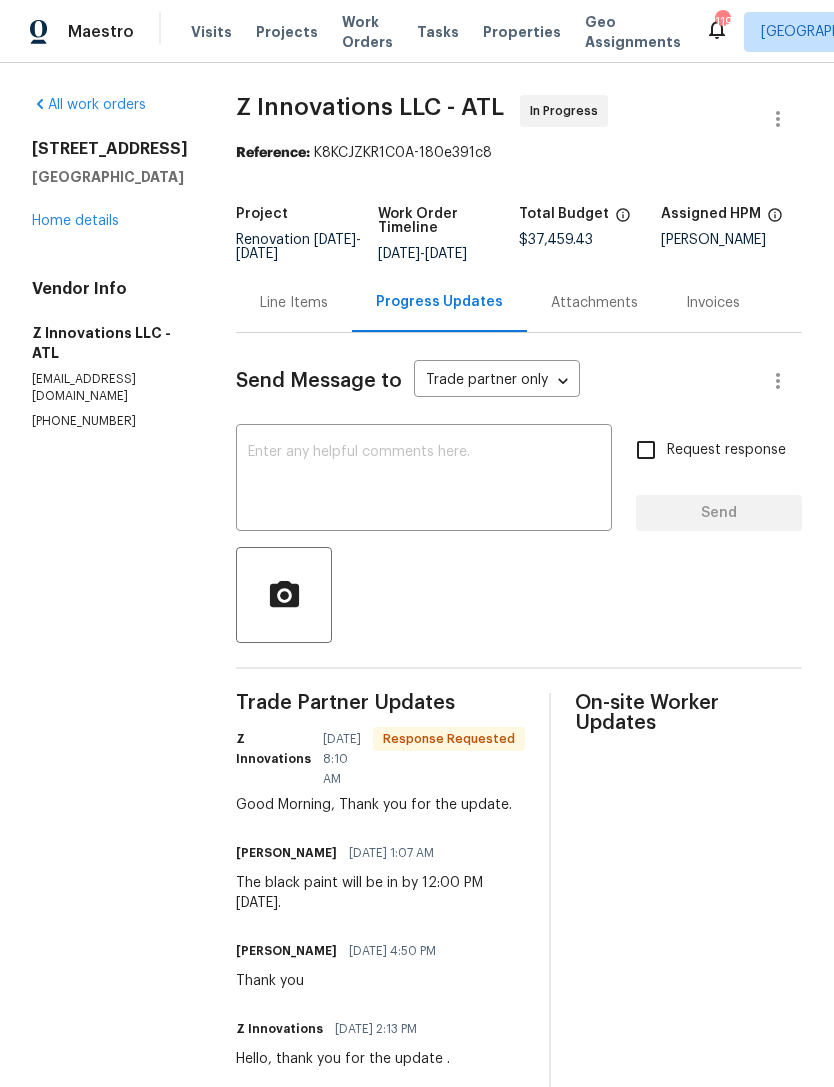 click at bounding box center [424, 480] 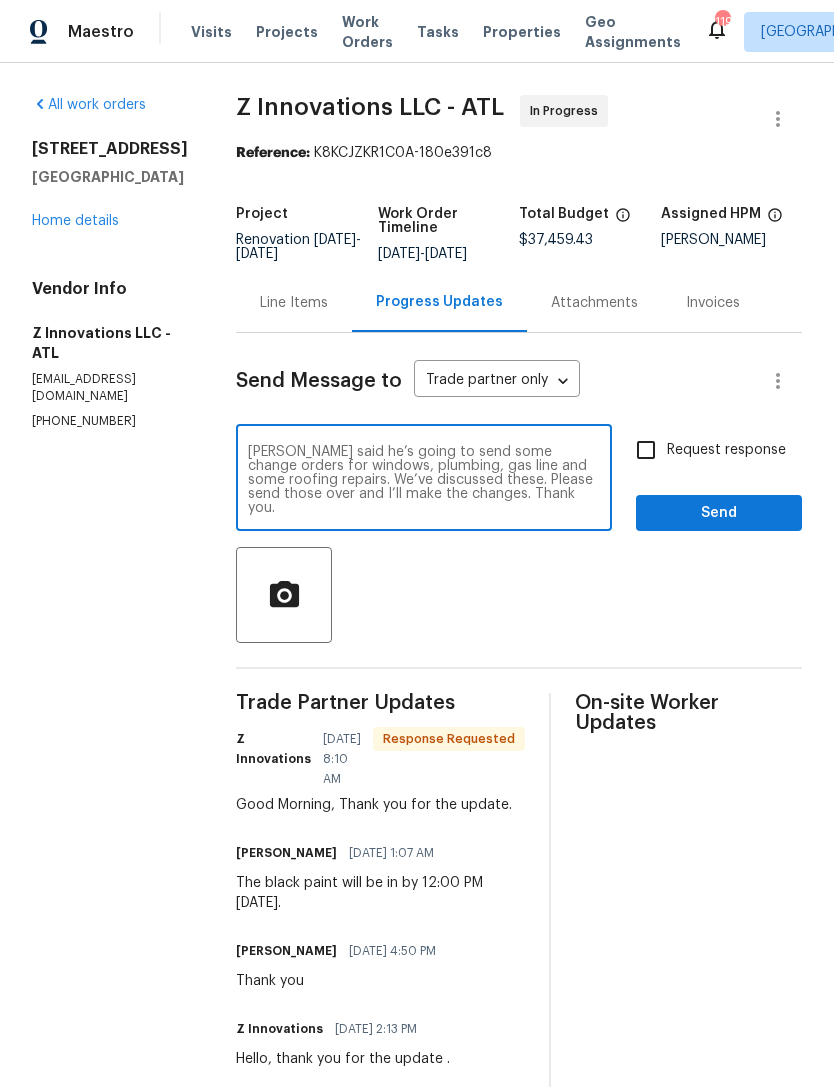 type on "[PERSON_NAME] said he’s going to send some change orders for windows, plumbing, gas line and some roofing repairs. We’ve discussed these. Please send those over and I’ll make the changes. Thank you." 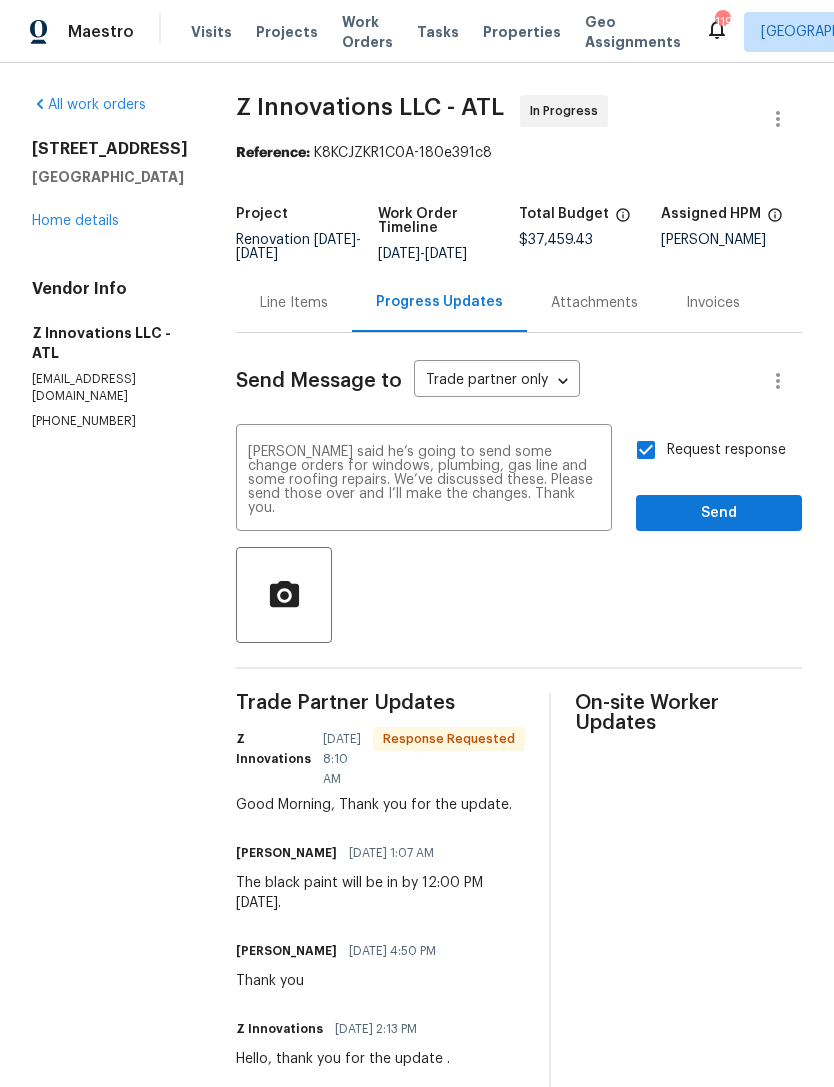 click on "Send" at bounding box center [719, 513] 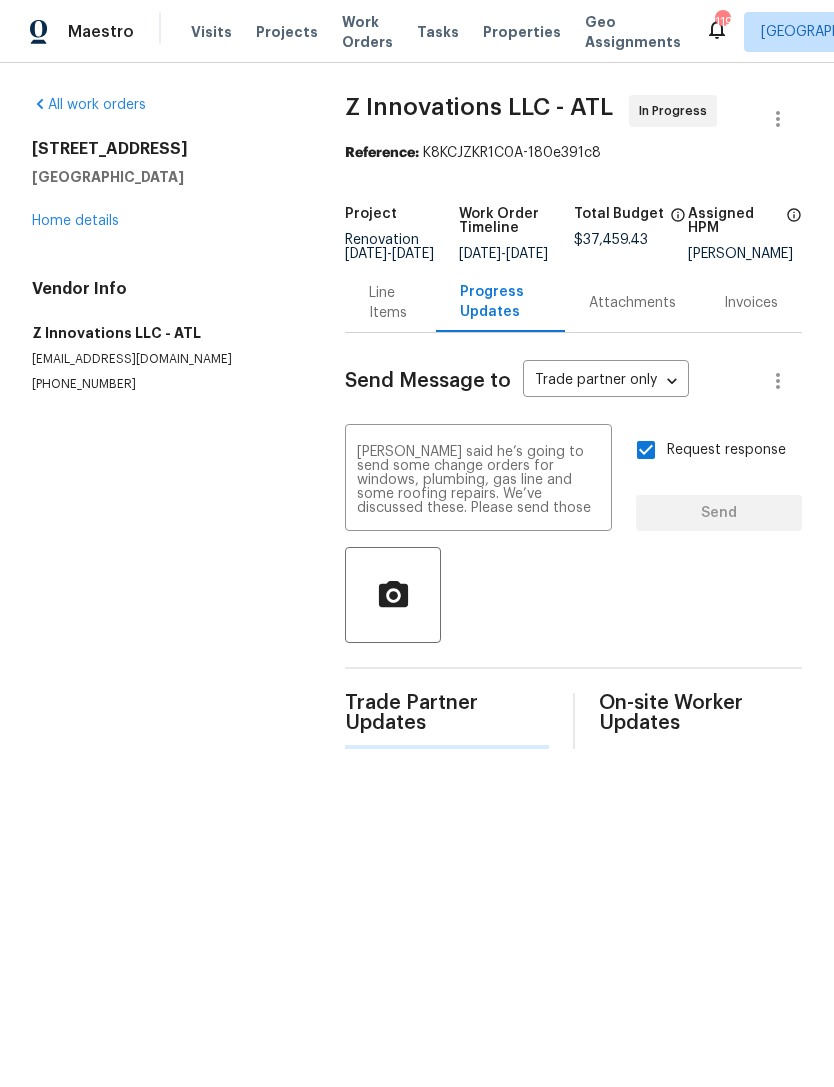type 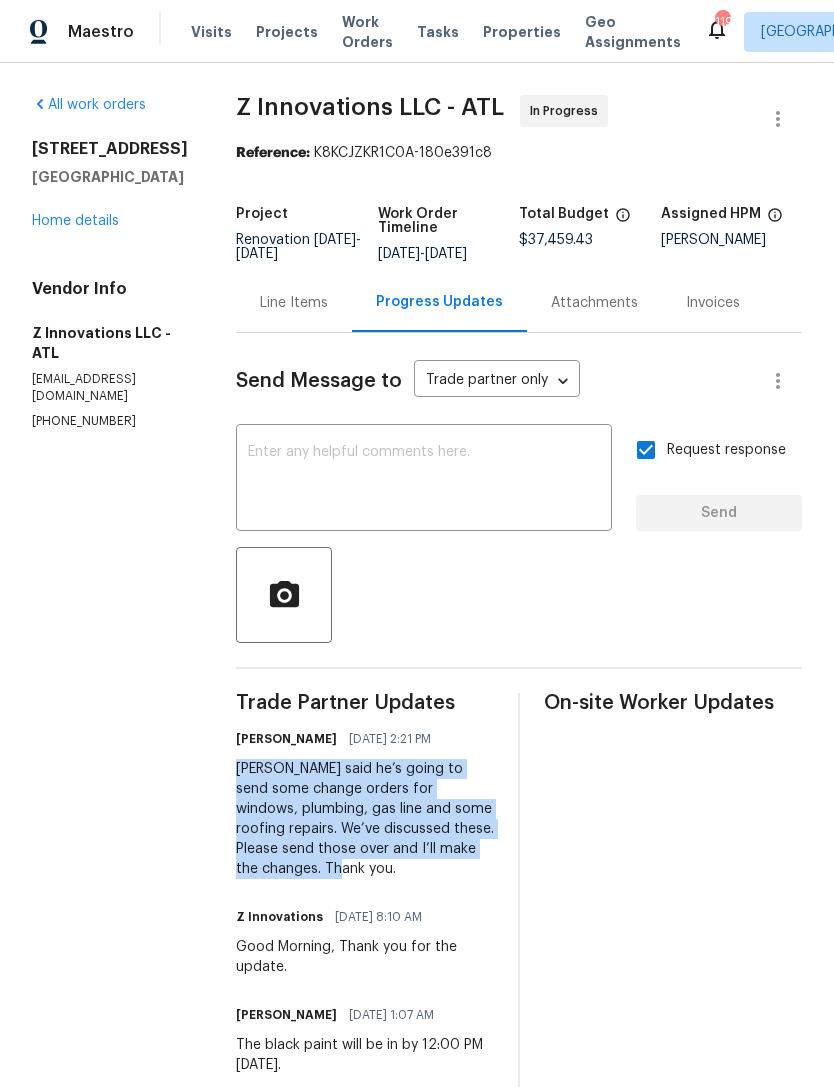 click on "Home details" at bounding box center (75, 221) 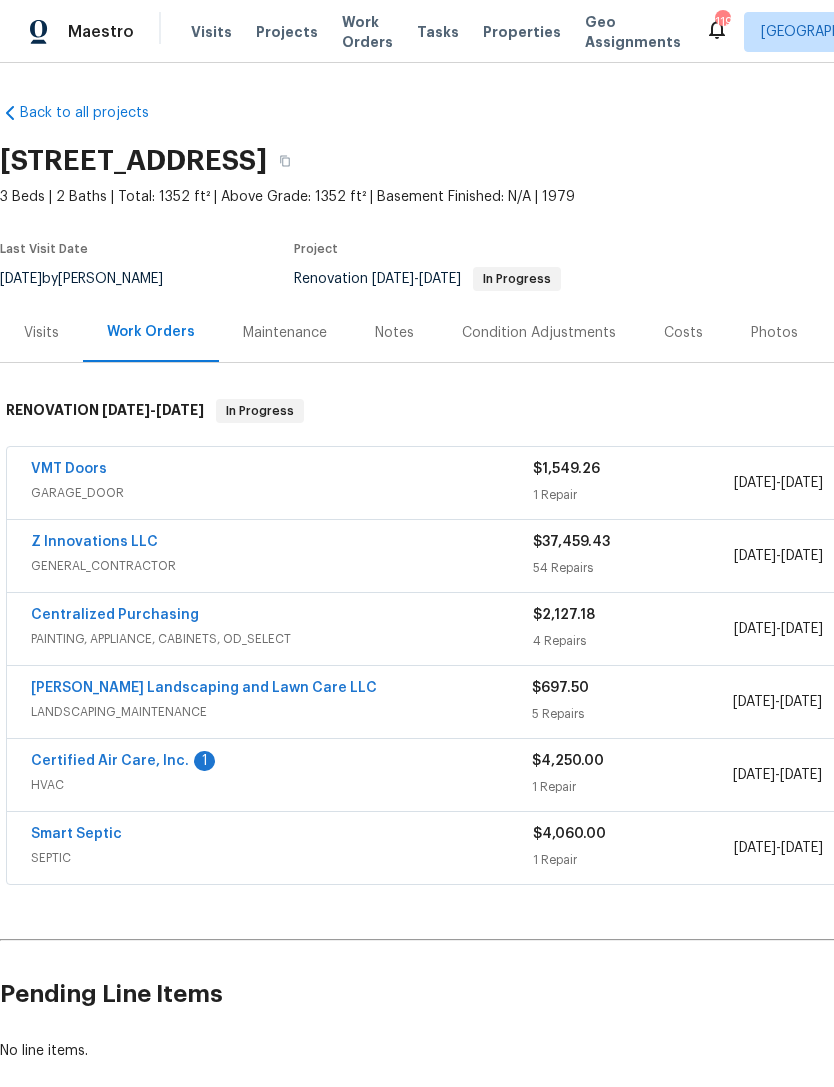 click on "Notes" at bounding box center (394, 332) 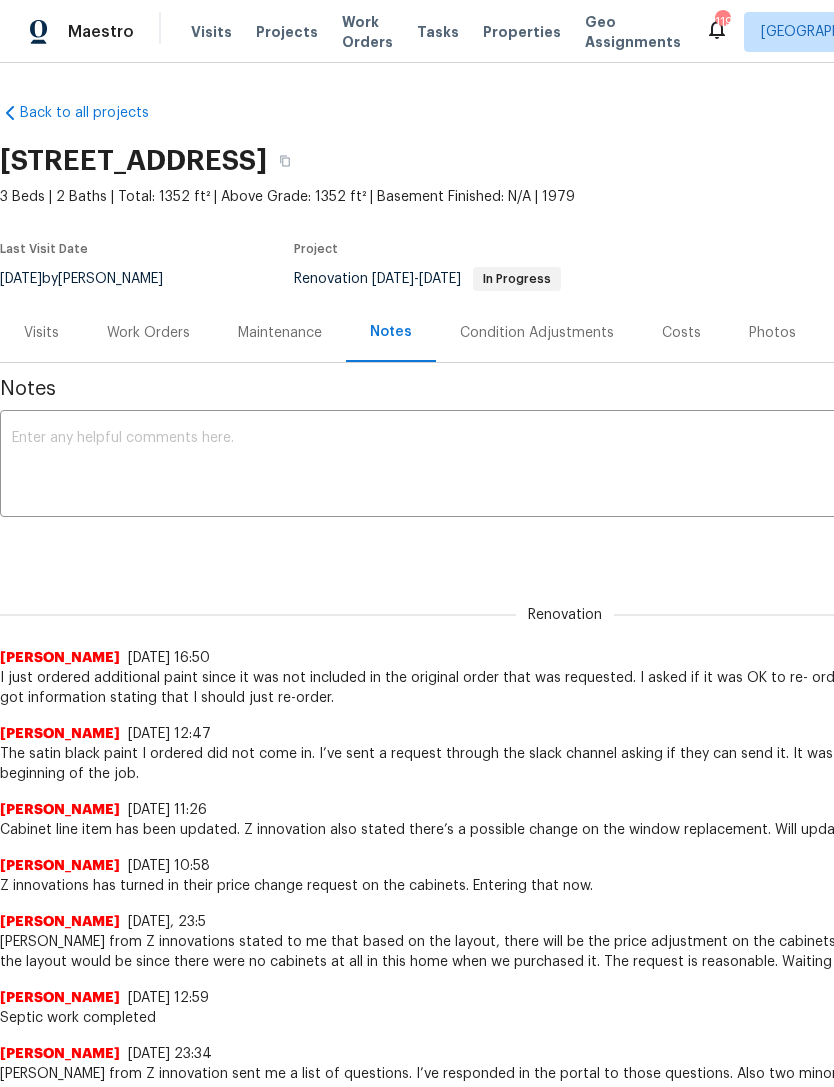 click at bounding box center [565, 466] 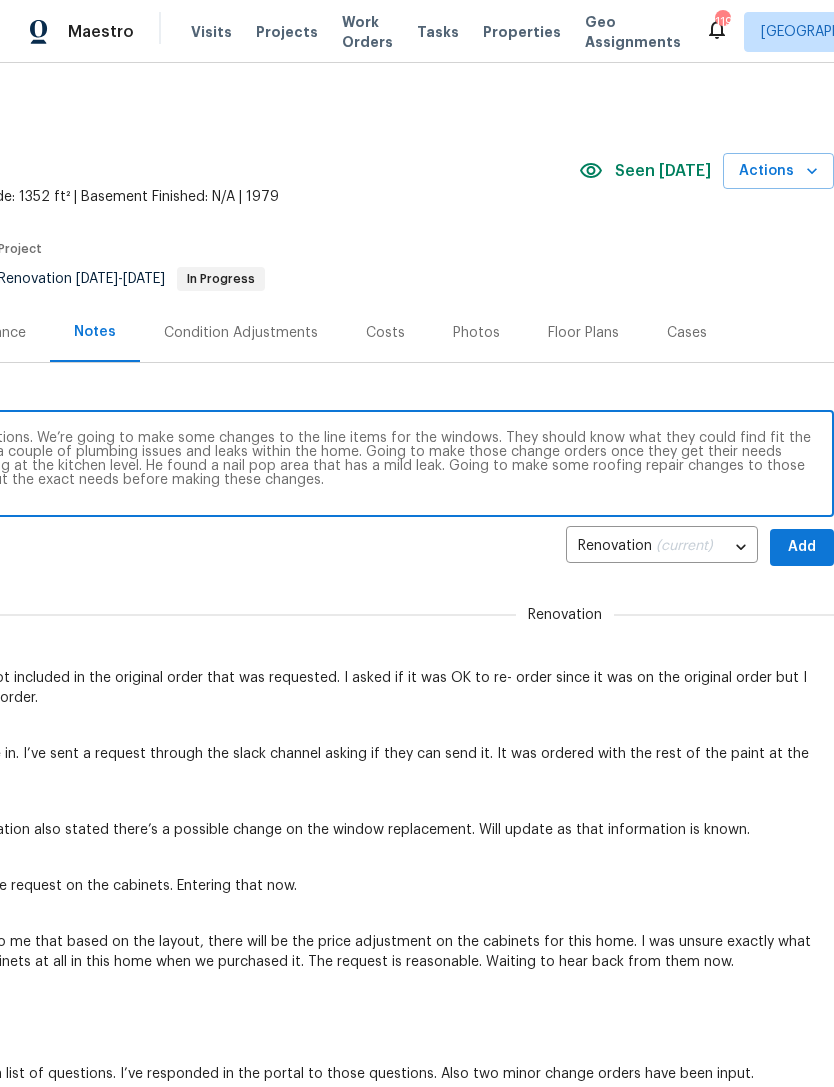 scroll, scrollTop: 0, scrollLeft: 296, axis: horizontal 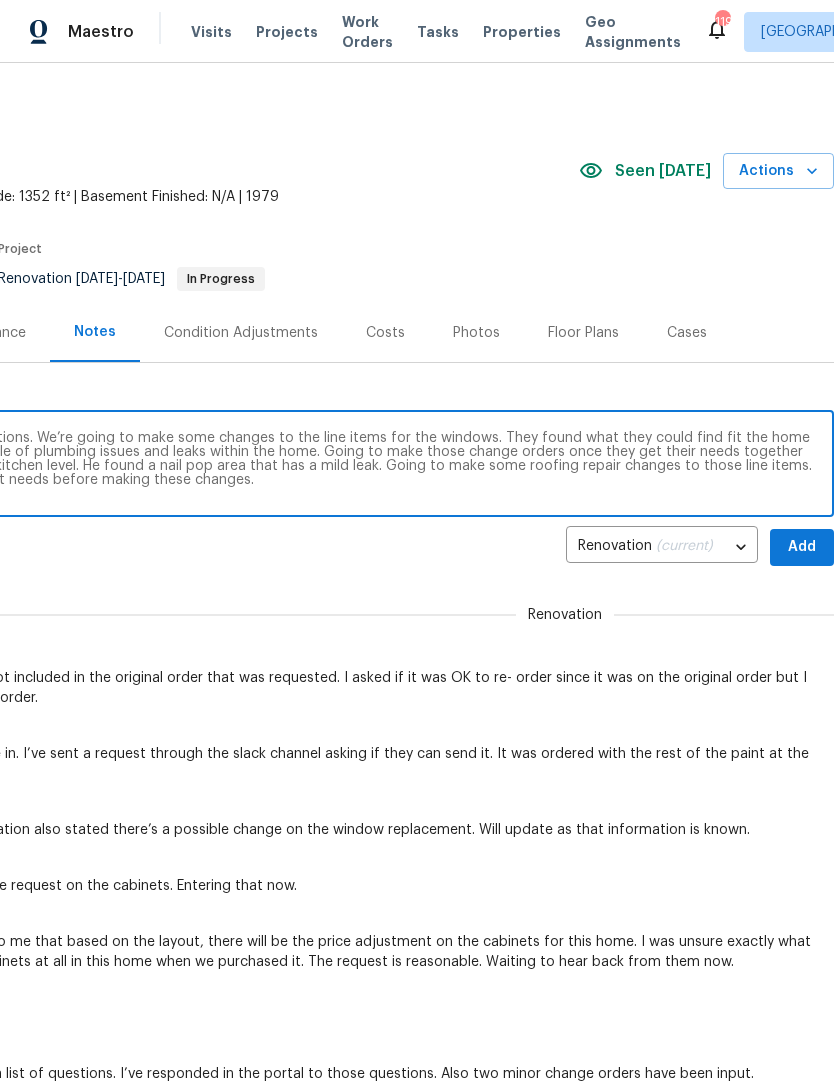 click on "I spoke with [PERSON_NAME] with Z innovations. We’re going to make some changes to the line items for the windows. They found what they could find fit the home in their price point. Also, he’s found a couple of plumbing issues and leaks within the home. Going to make those change orders once they get their needs together on that. Also, the roofing is leaking at the kitchen level. He found a nail pop area that has a mild leak. Going to make some roofing repair changes to those line items. Waiting to hear from them about the exact needs before making these changes." at bounding box center [269, 466] 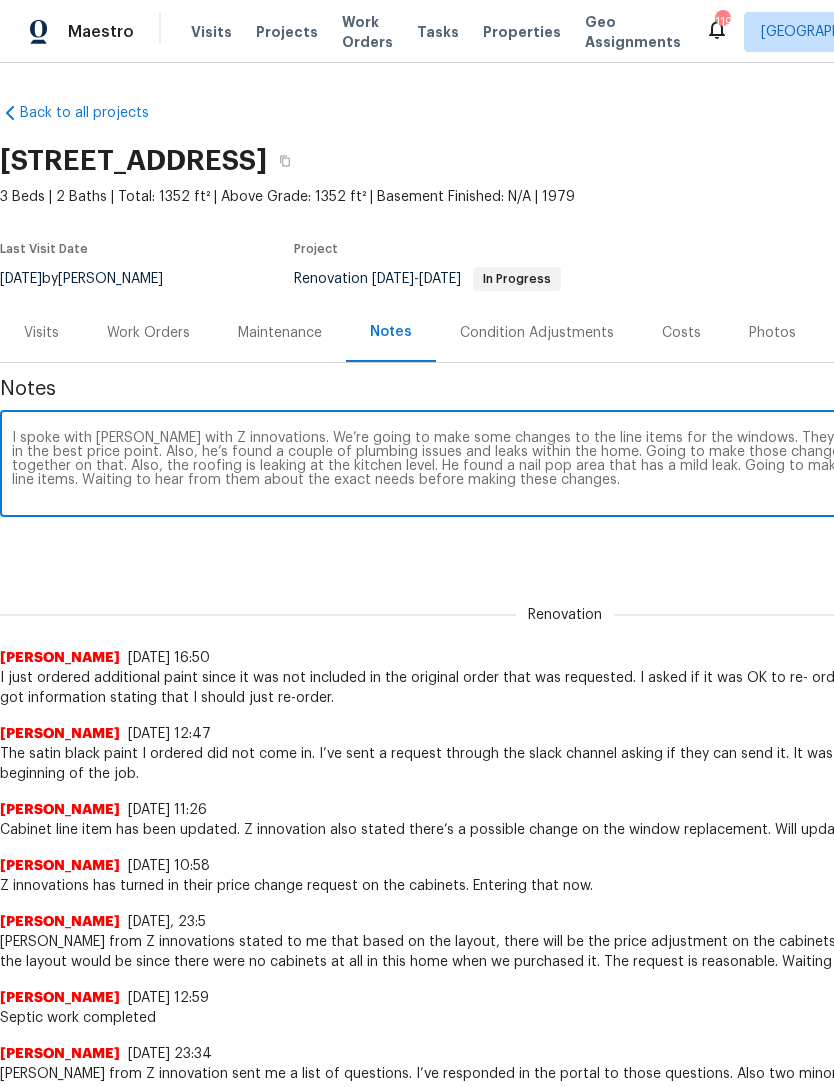 scroll, scrollTop: 0, scrollLeft: 0, axis: both 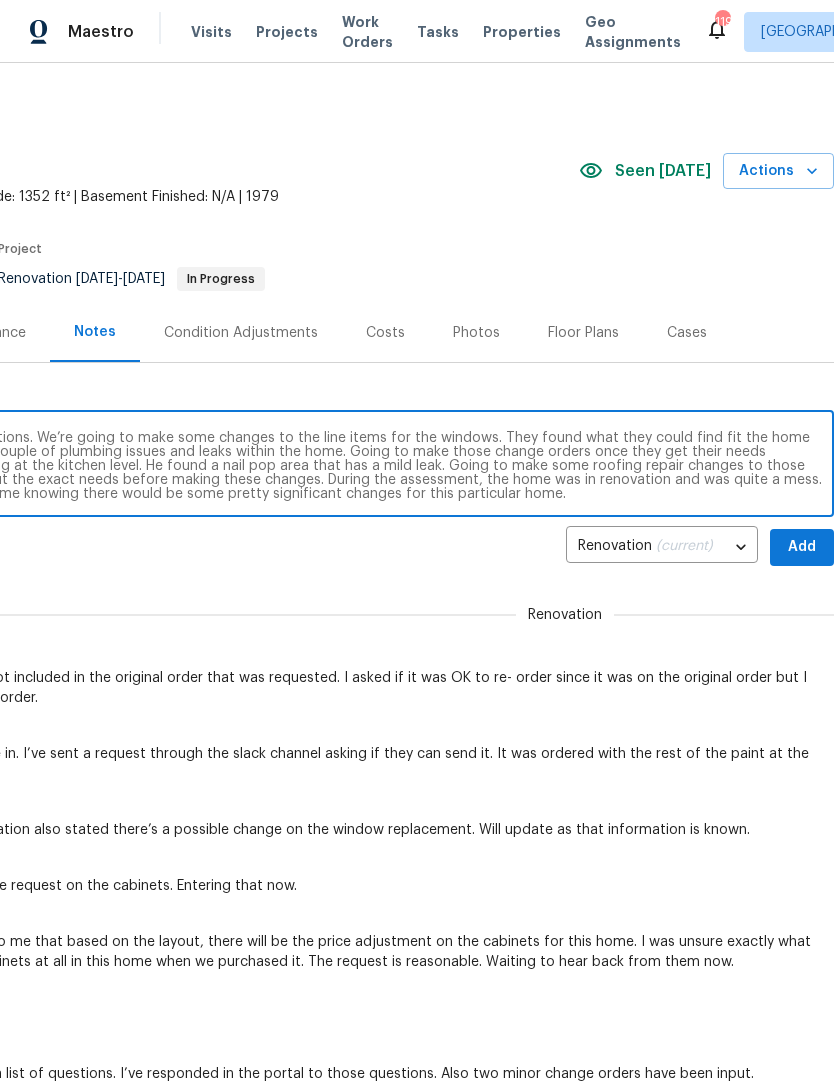 type on "I spoke with [PERSON_NAME] with Z innovations. We’re going to make some changes to the line items for the windows. They found what they could find fit the home in the best price point. Also, he’s found a couple of plumbing issues and leaks within the home. Going to make those change orders once they get their needs together on that. Also, the roofing is leaking at the kitchen level. He found a nail pop area that has a mild leak. Going to make some roofing repair changes to those line items. Waiting to hear from them about the exact needs before making these changes. During the assessment, the home was in renovation and was quite a mess. I’ve accounted for these funds ahead of time knowing there would be some pretty significant changes for this particular home." 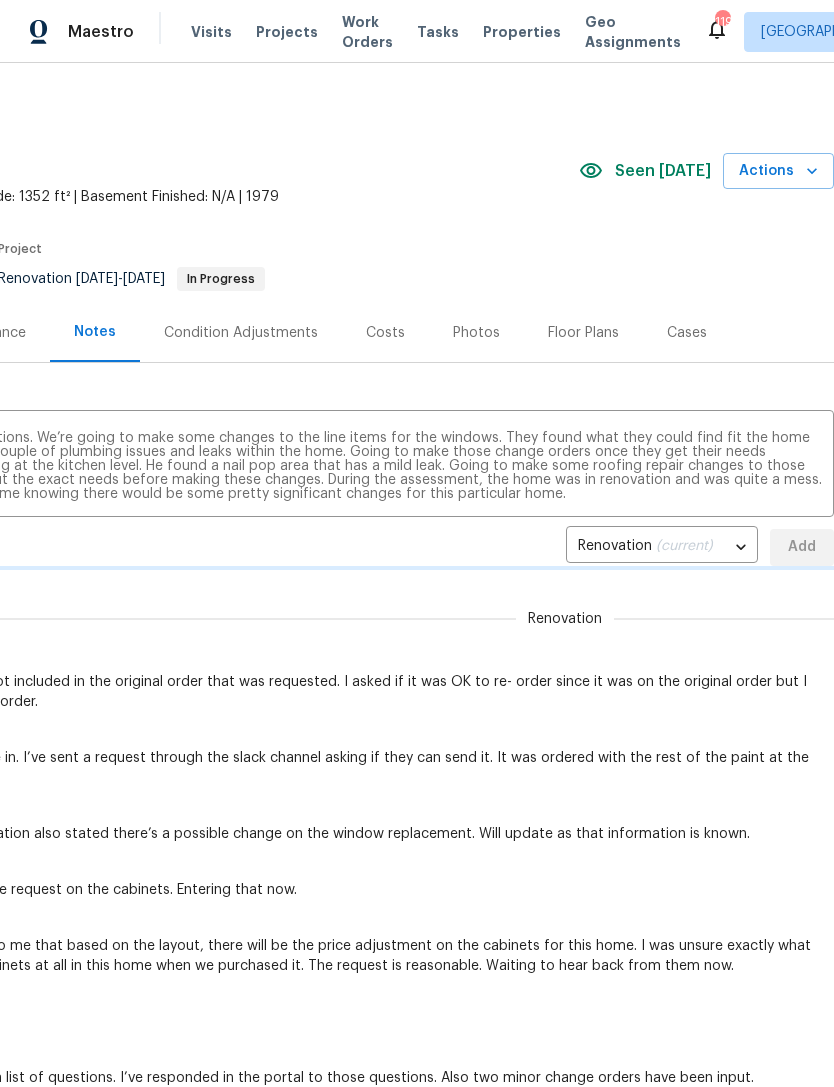 type 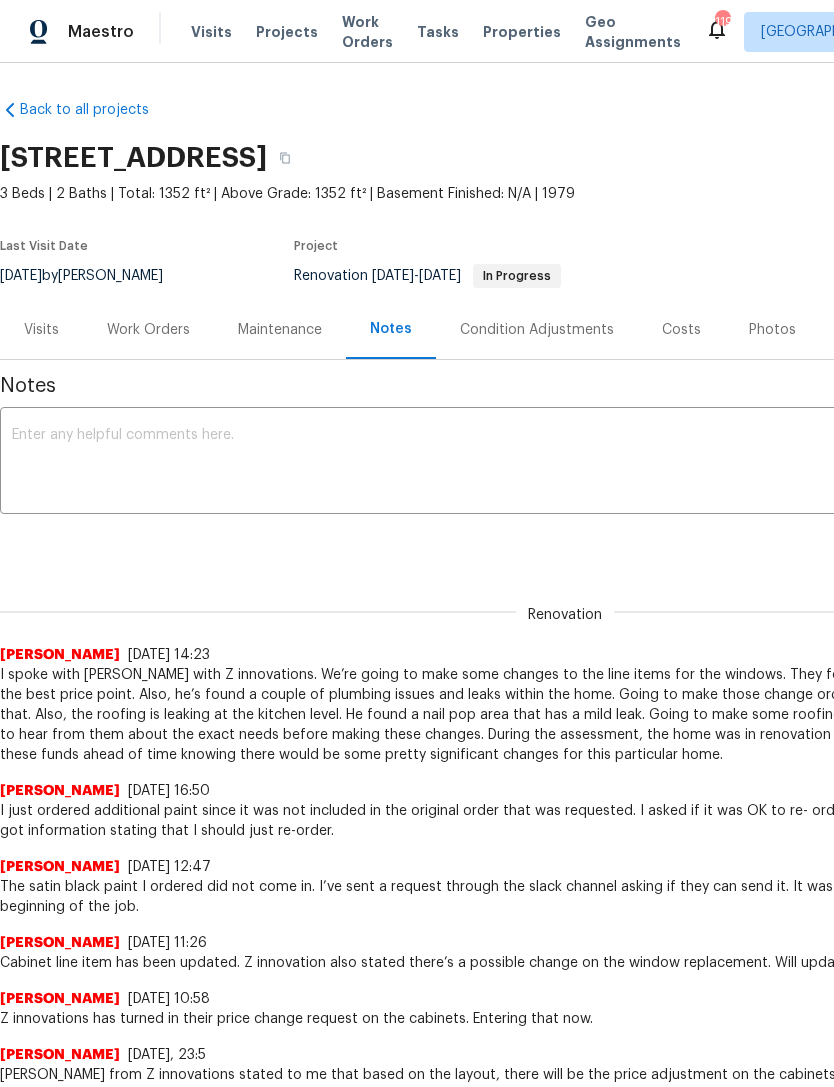 scroll, scrollTop: 3, scrollLeft: 0, axis: vertical 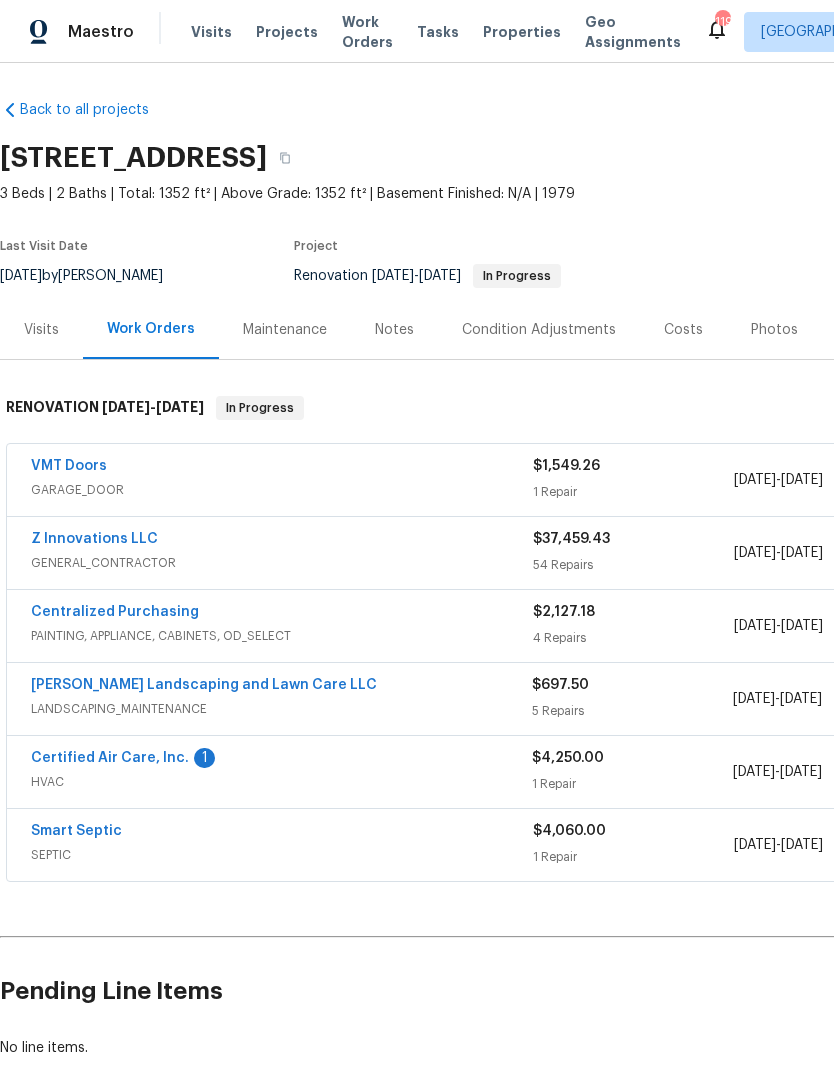 click on "Certified Air Care, Inc." at bounding box center (110, 758) 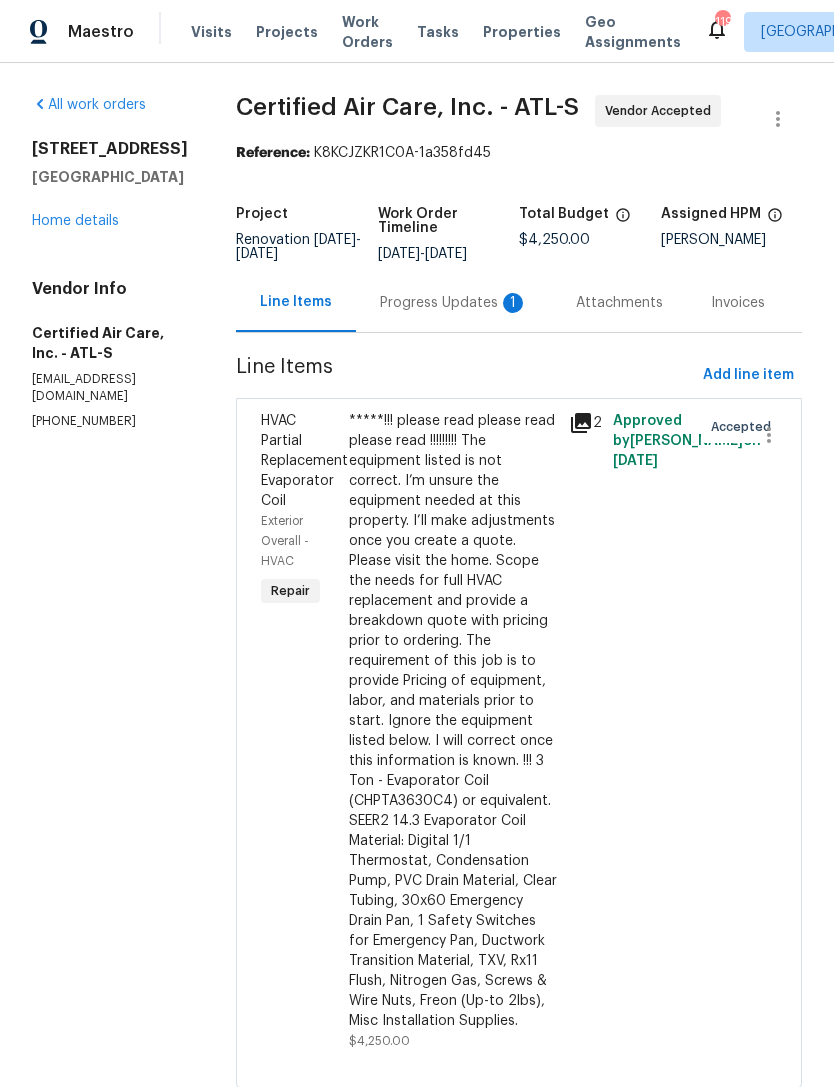 click on "Progress Updates 1" at bounding box center (454, 303) 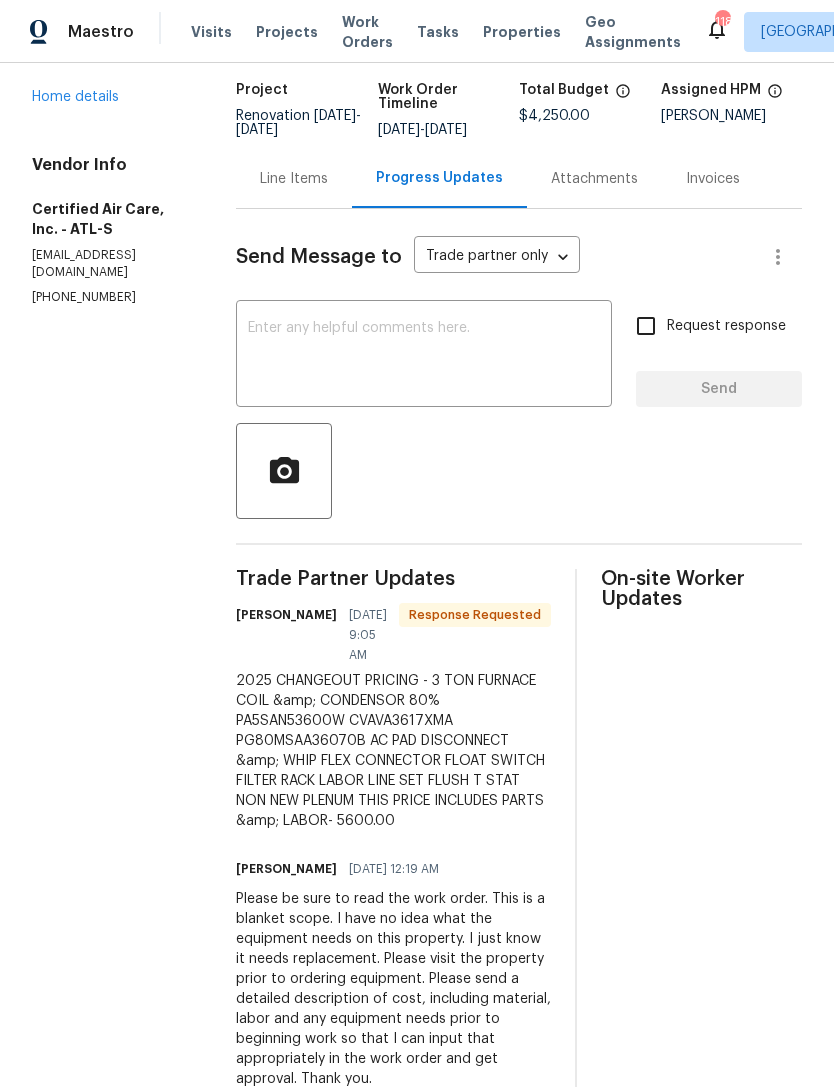 scroll, scrollTop: 123, scrollLeft: 0, axis: vertical 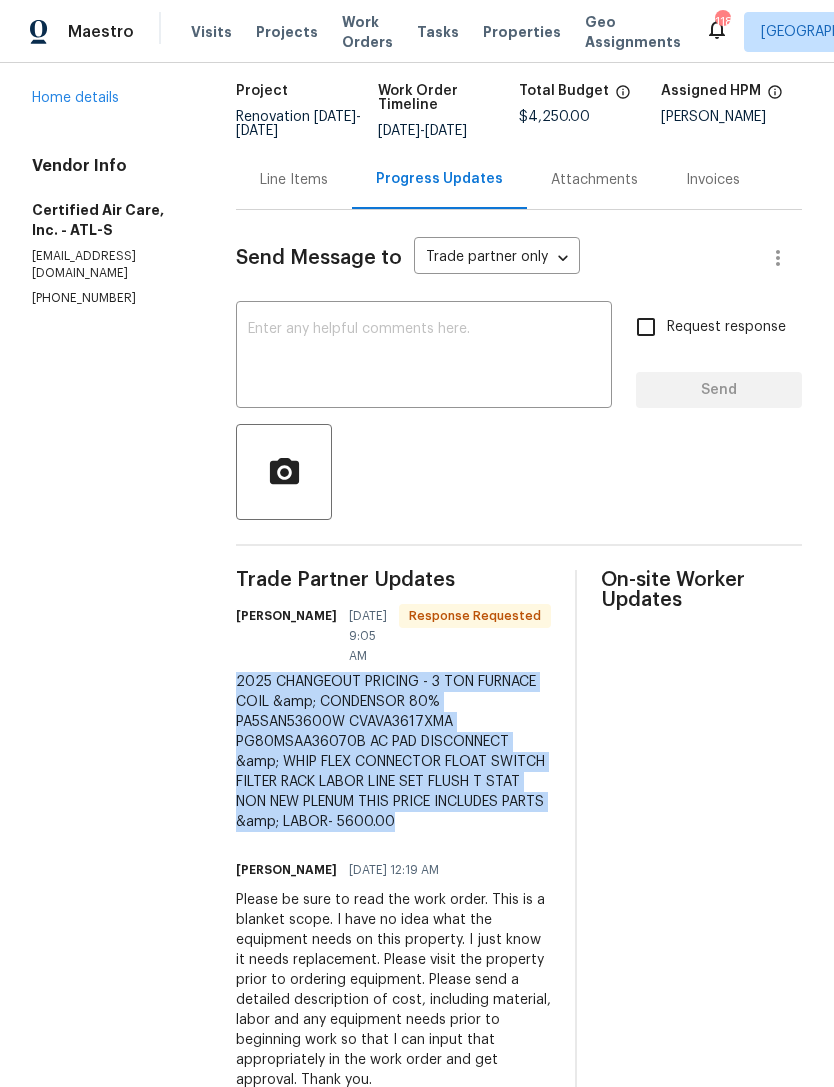 copy on "2025 CHANGEOUT PRICING - 3 TON FURNACE COIL &amp; CONDENSOR 80%
PA5SAN53600W
CVAVA3617XMA
PG80MSAA36070B
AC PAD
DISCONNECT &amp; WHIP
FLEX CONNECTOR
FLOAT SWITCH
FILTER RACK
LABOR
LINE SET FLUSH
T STAT NON
NEW PLENUM
THIS PRICE INCLUDES PARTS &amp; LABOR- 5600.00" 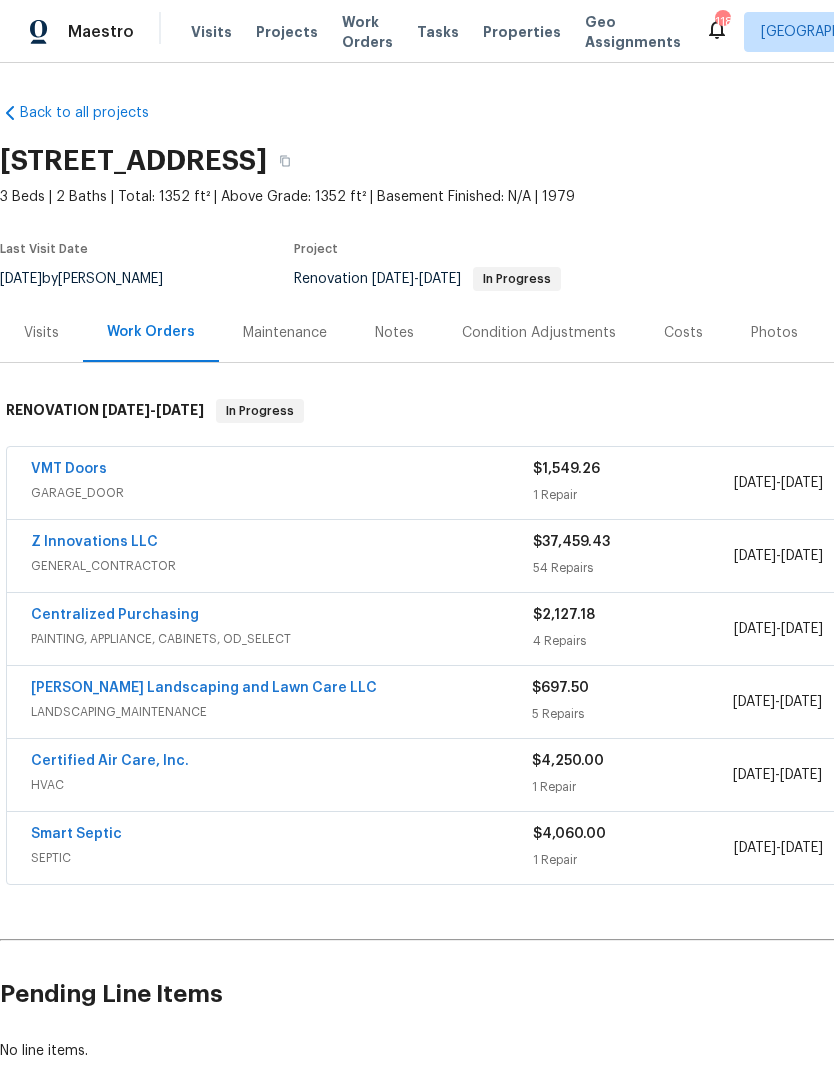 click on "Certified Air Care, Inc." at bounding box center (110, 761) 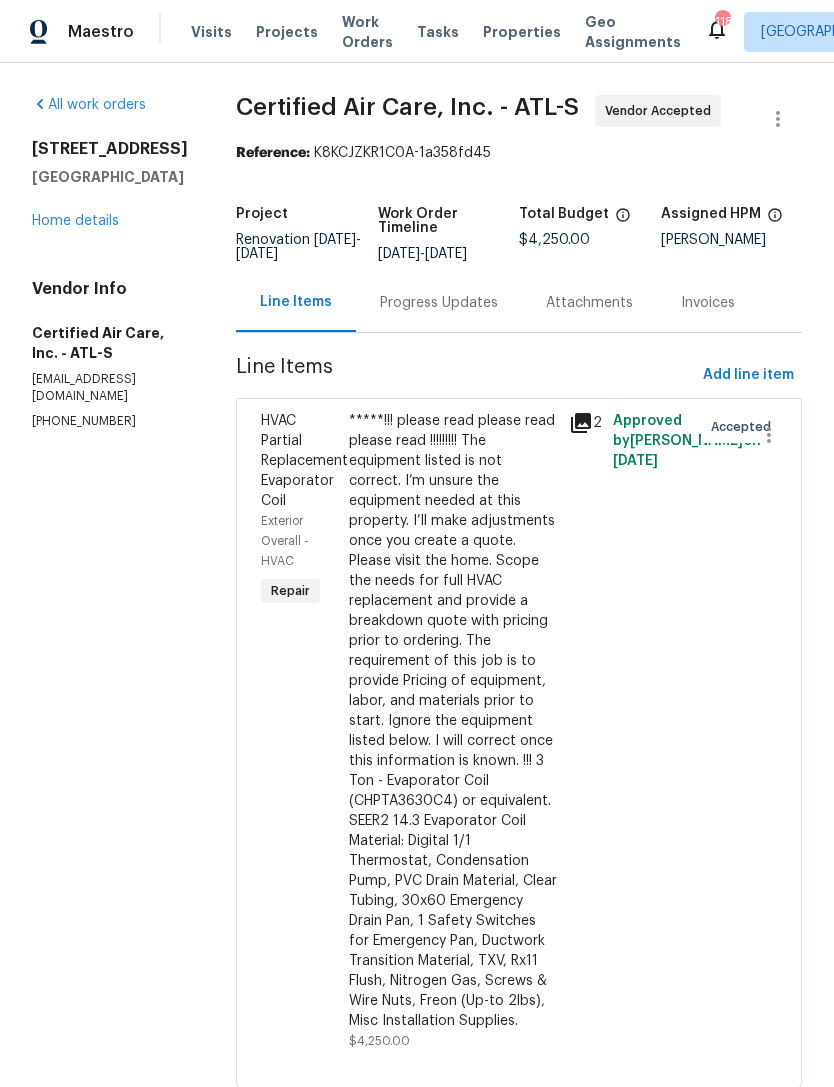 scroll, scrollTop: 38, scrollLeft: 0, axis: vertical 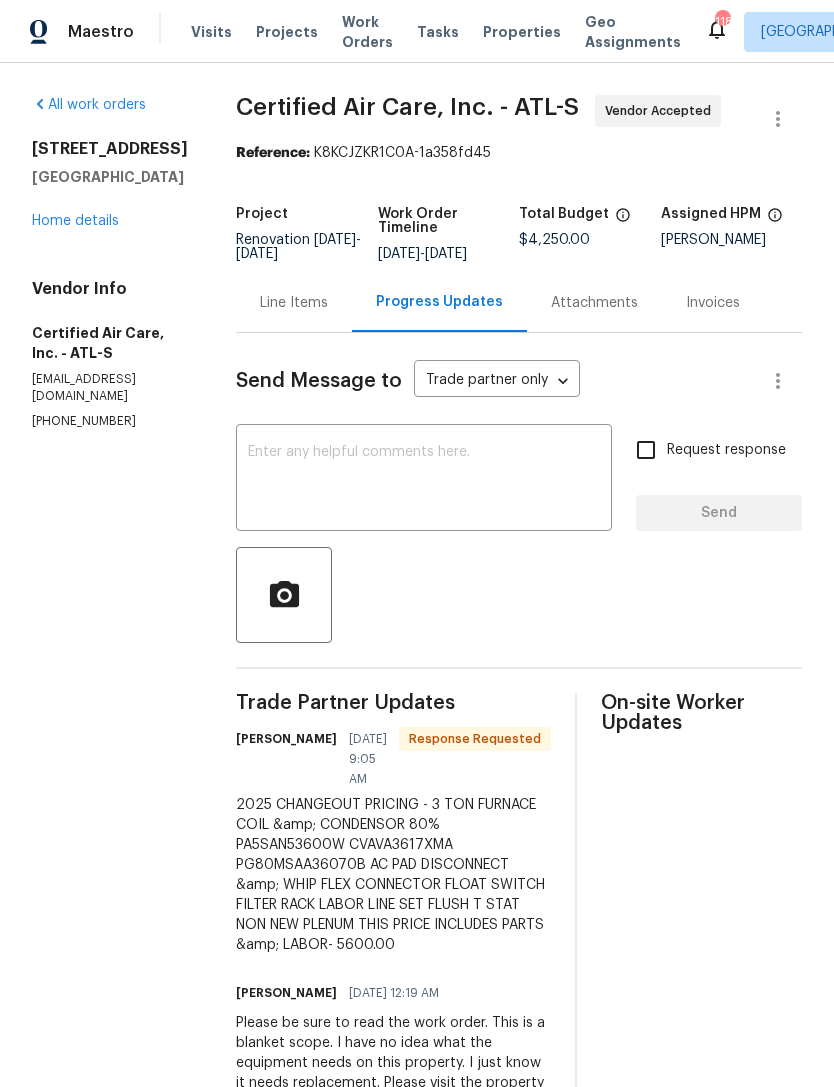 click at bounding box center [424, 480] 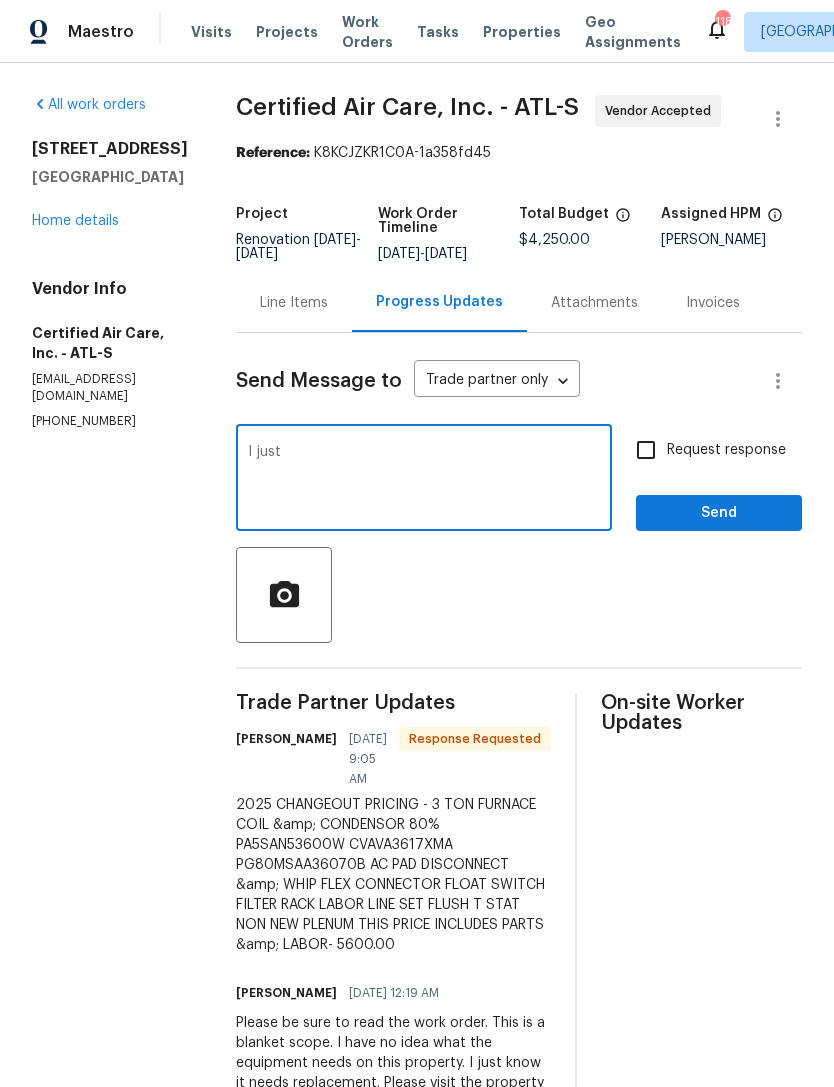 type on "I" 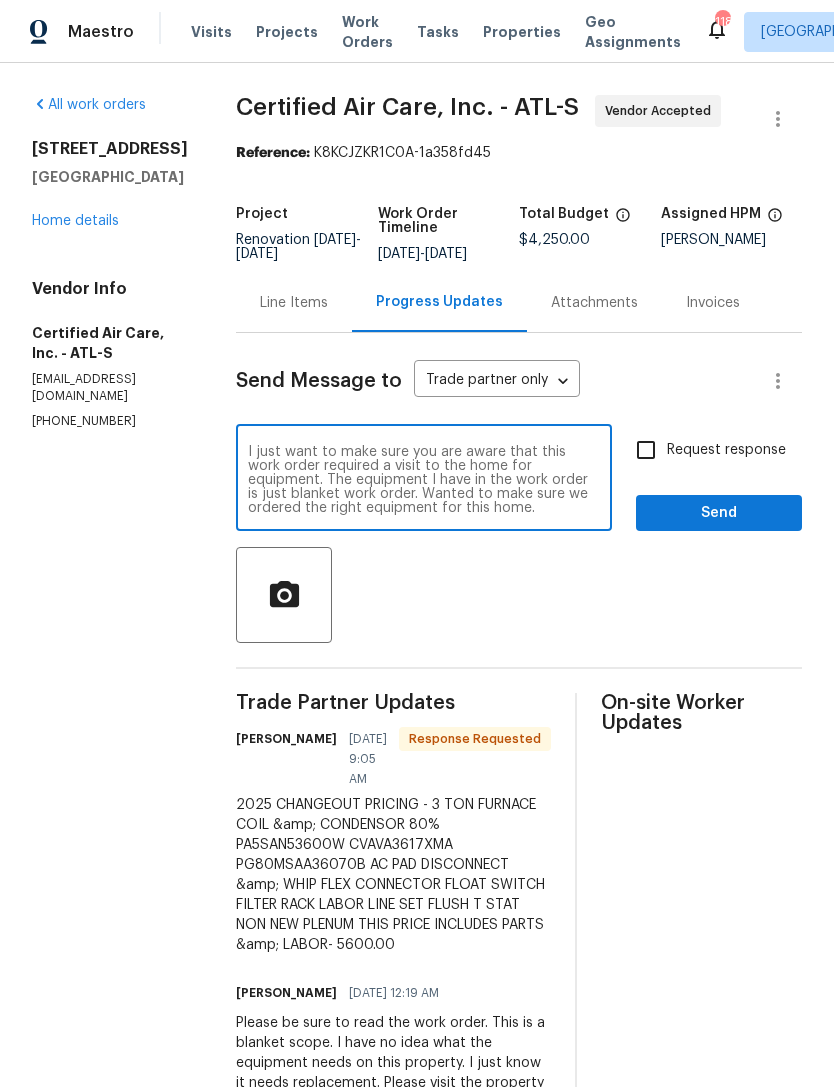 click on "I just want to make sure you are aware that this work order required a visit to the home for equipment. The equipment I have in the work order is just blanket work order. Wanted to make sure we ordered the right equipment for this home." at bounding box center [424, 480] 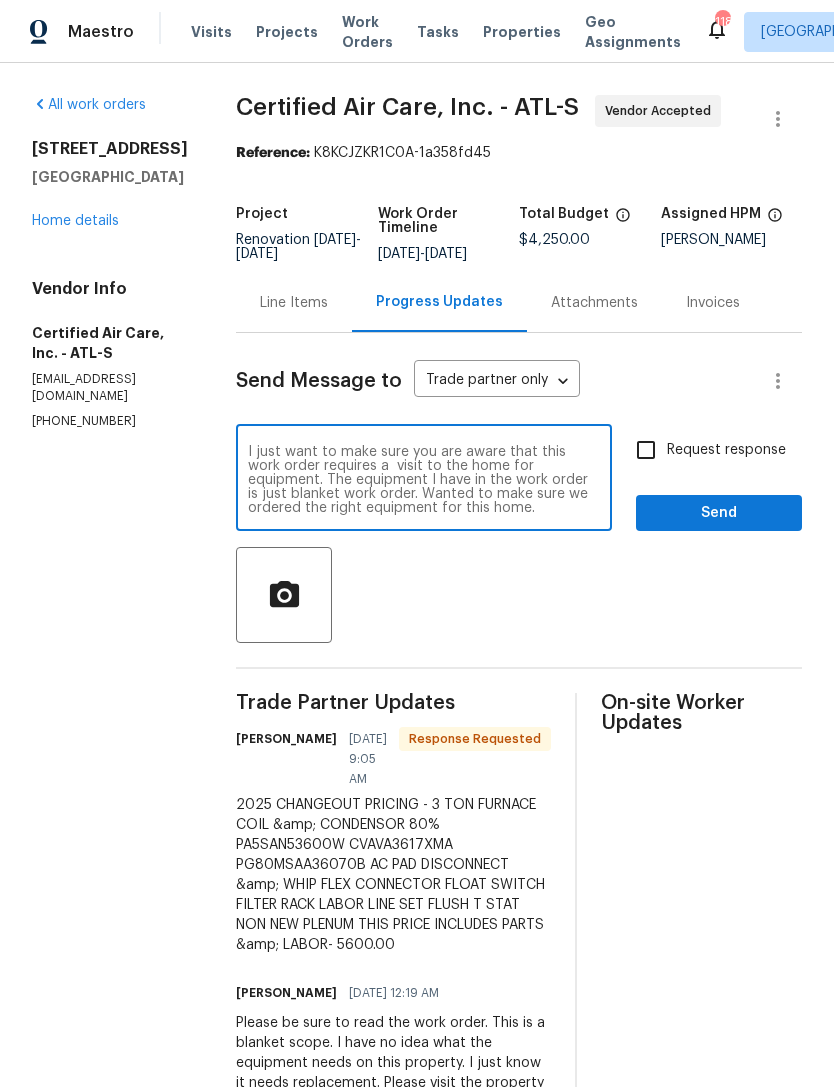 click on "I just want to make sure you are aware that this work order requires a  visit to the home for equipment. The equipment I have in the work order is just blanket work order. Wanted to make sure we ordered the right equipment for this home." at bounding box center (424, 480) 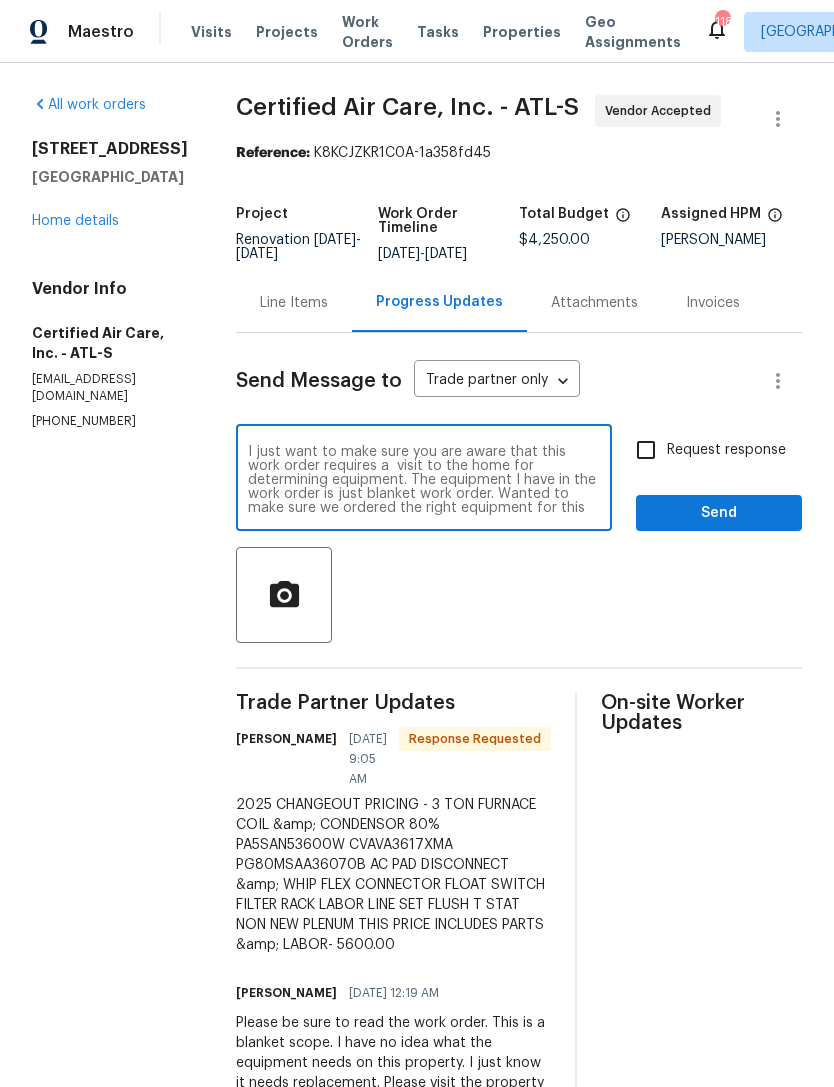 click on "I just want to make sure you are aware that this work order requires a  visit to the home for determining equipment. The equipment I have in the work order is just blanket work order. Wanted to make sure we ordered the right equipment for this home." at bounding box center (424, 480) 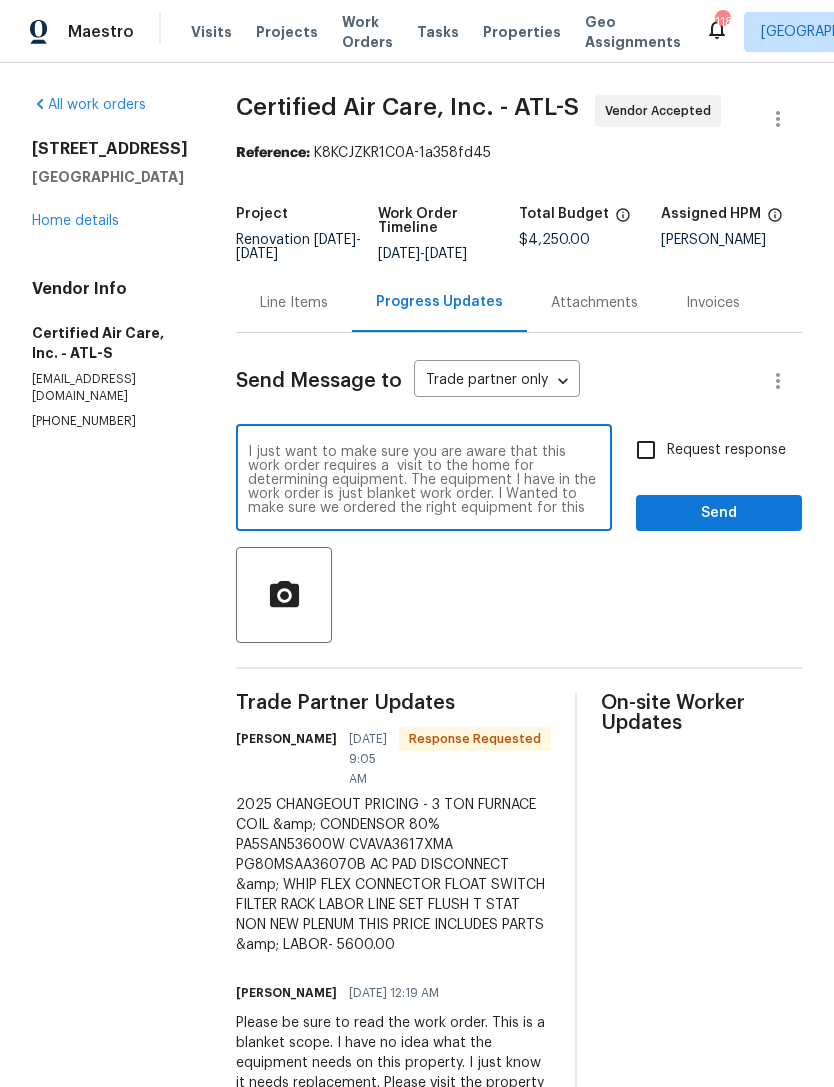 scroll, scrollTop: 0, scrollLeft: 0, axis: both 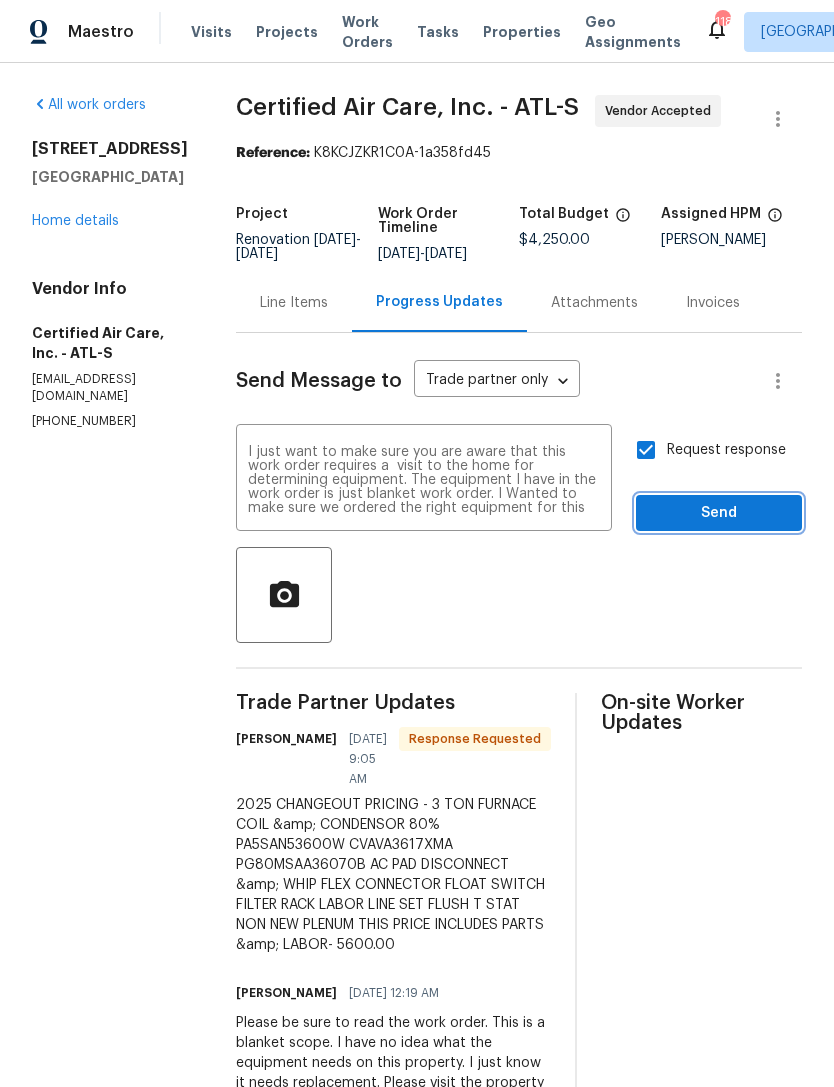 click on "Send" at bounding box center [719, 513] 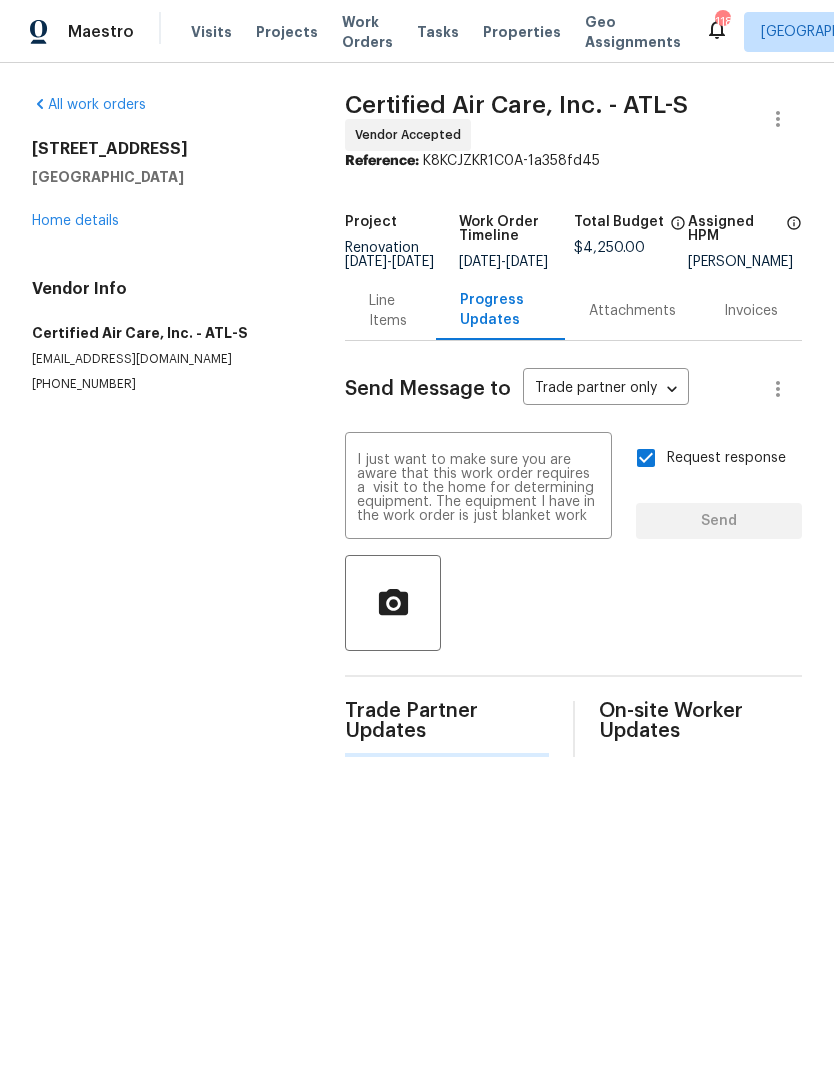 type 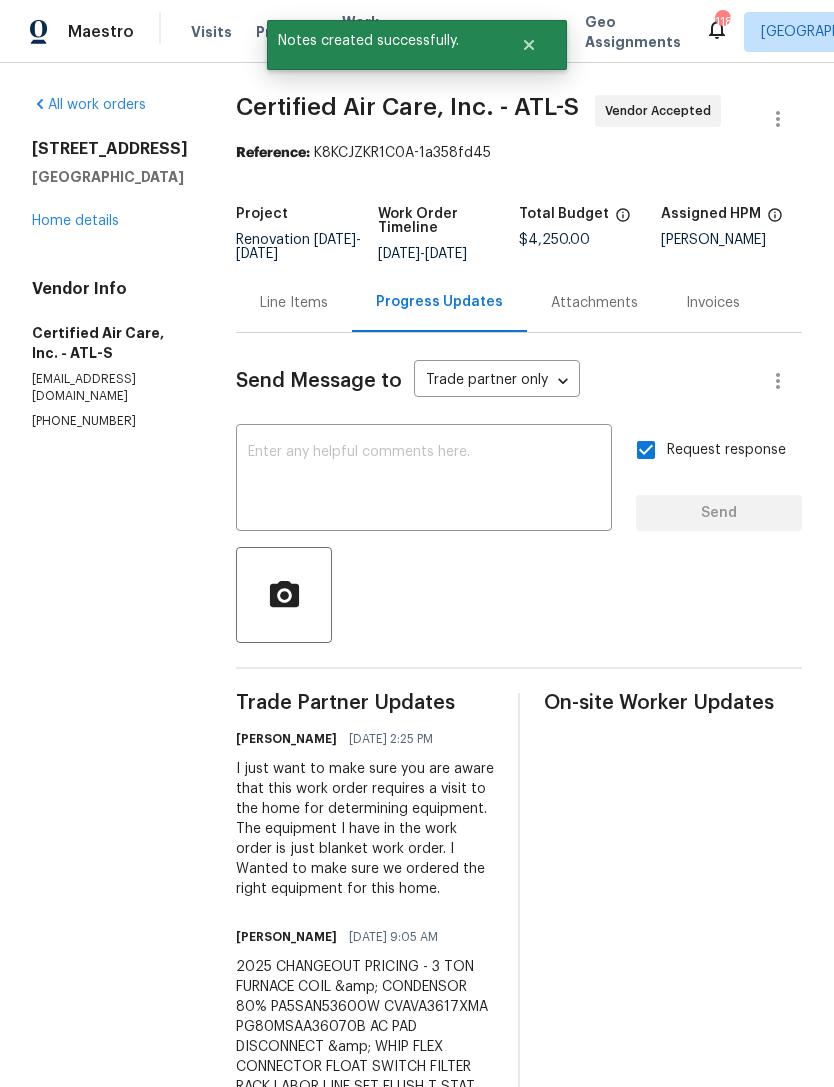 click on "Home details" at bounding box center (75, 221) 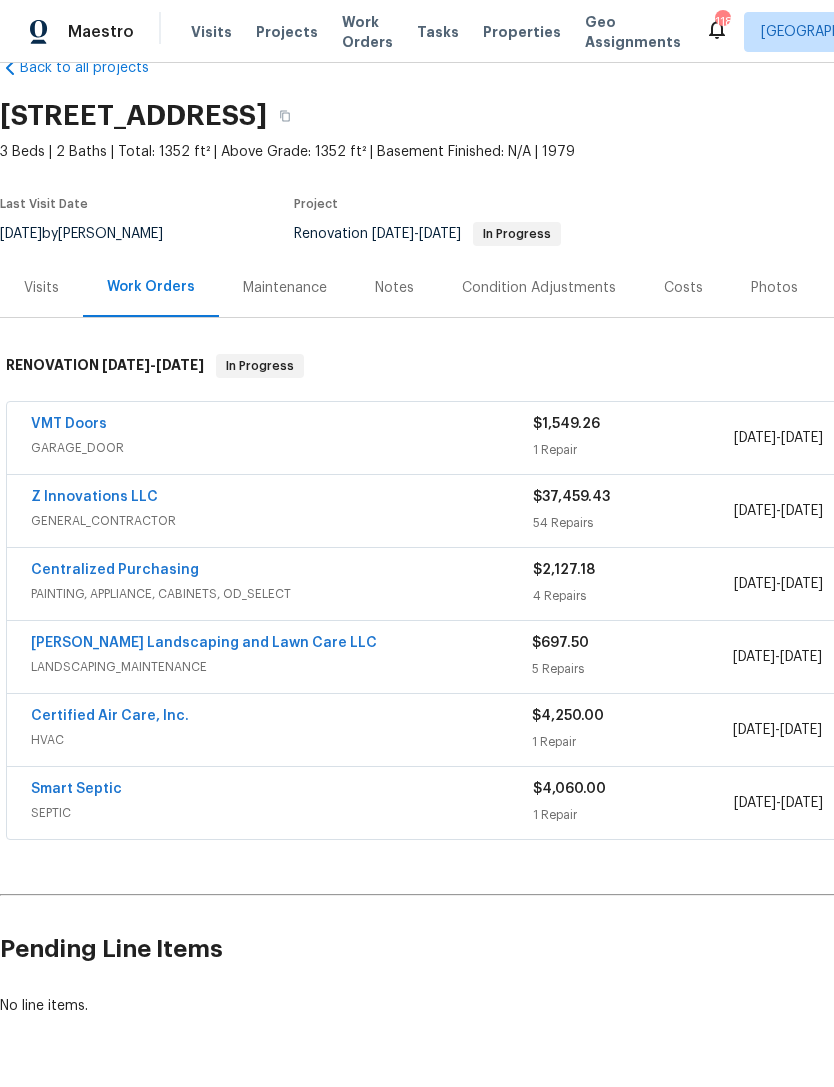 scroll, scrollTop: 45, scrollLeft: 0, axis: vertical 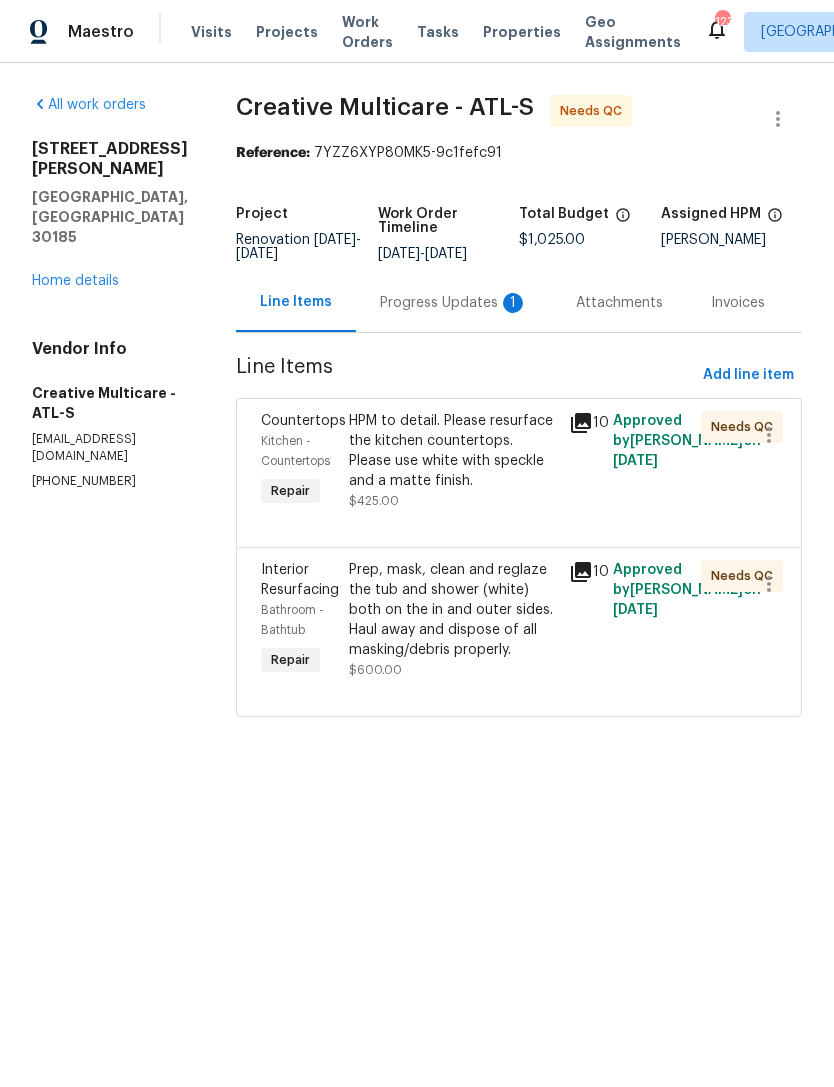 click on "Progress Updates 1" at bounding box center (454, 303) 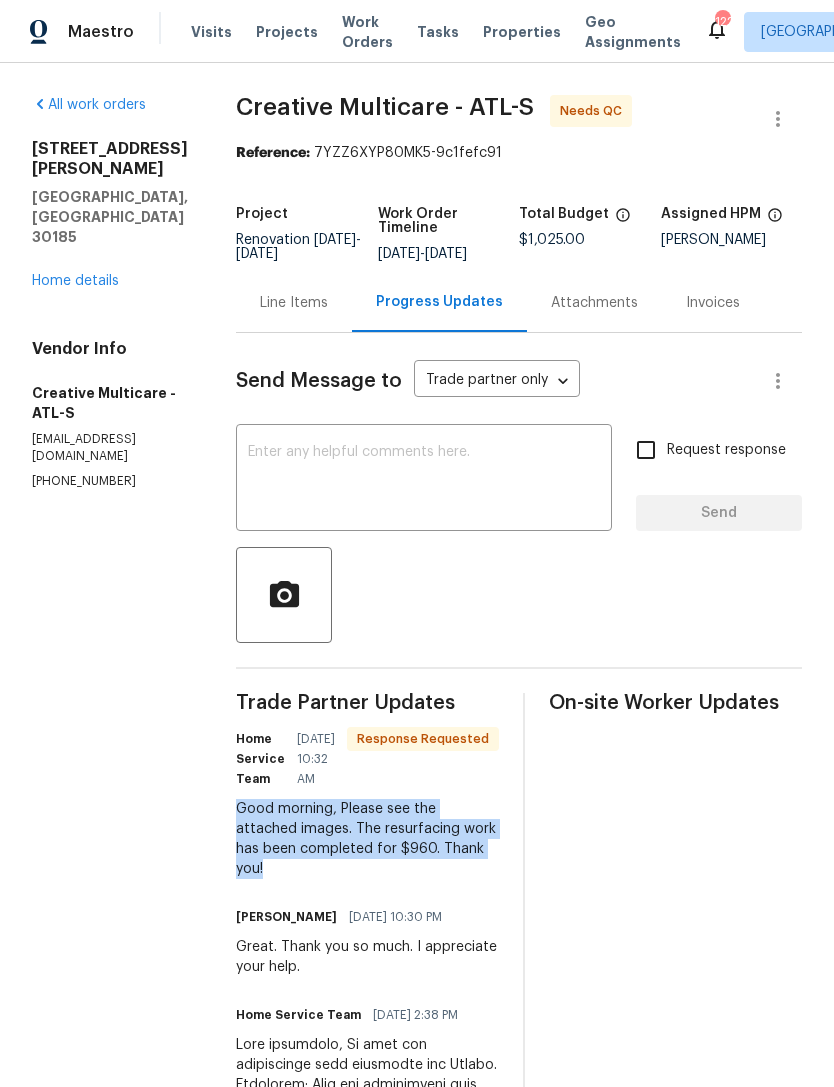 copy on "Good morning,
Please see the attached images.
The resurfacing work has been completed for $960.
Thank you!" 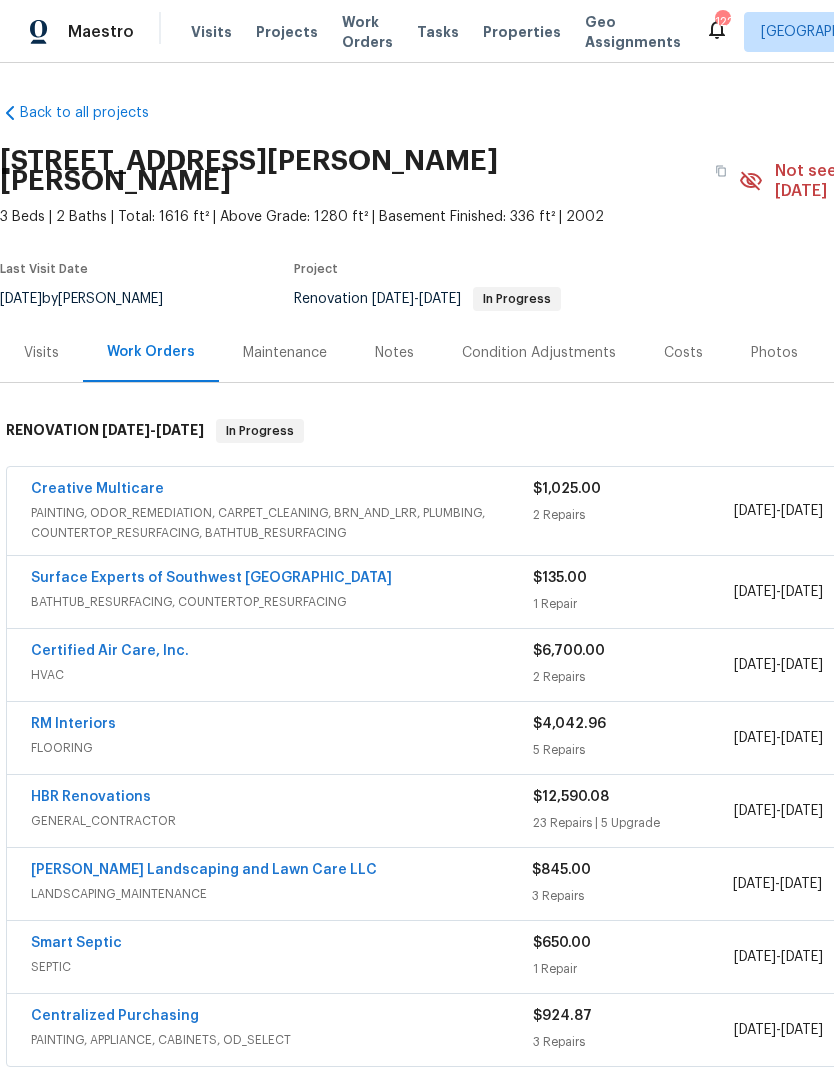 click on "Creative Multicare" at bounding box center (97, 489) 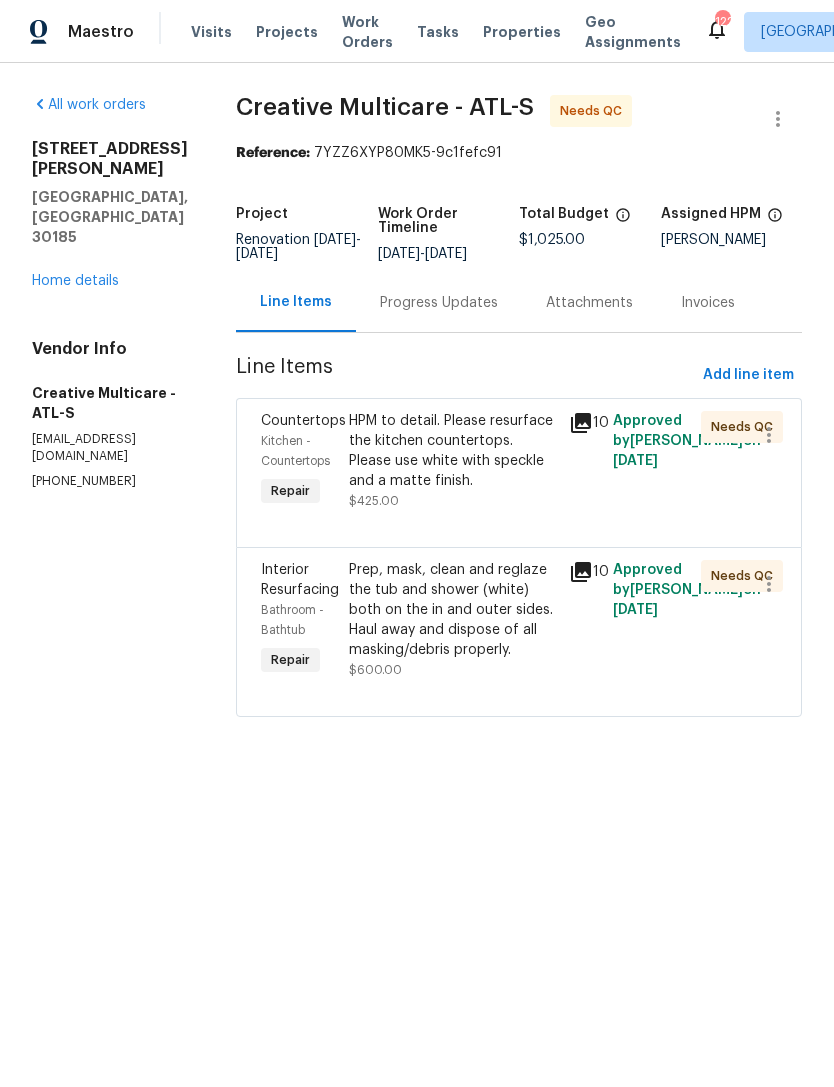 click on "HPM to detail. Please resurface the kitchen countertops. Please use white with speckle and a matte finish." at bounding box center (453, 451) 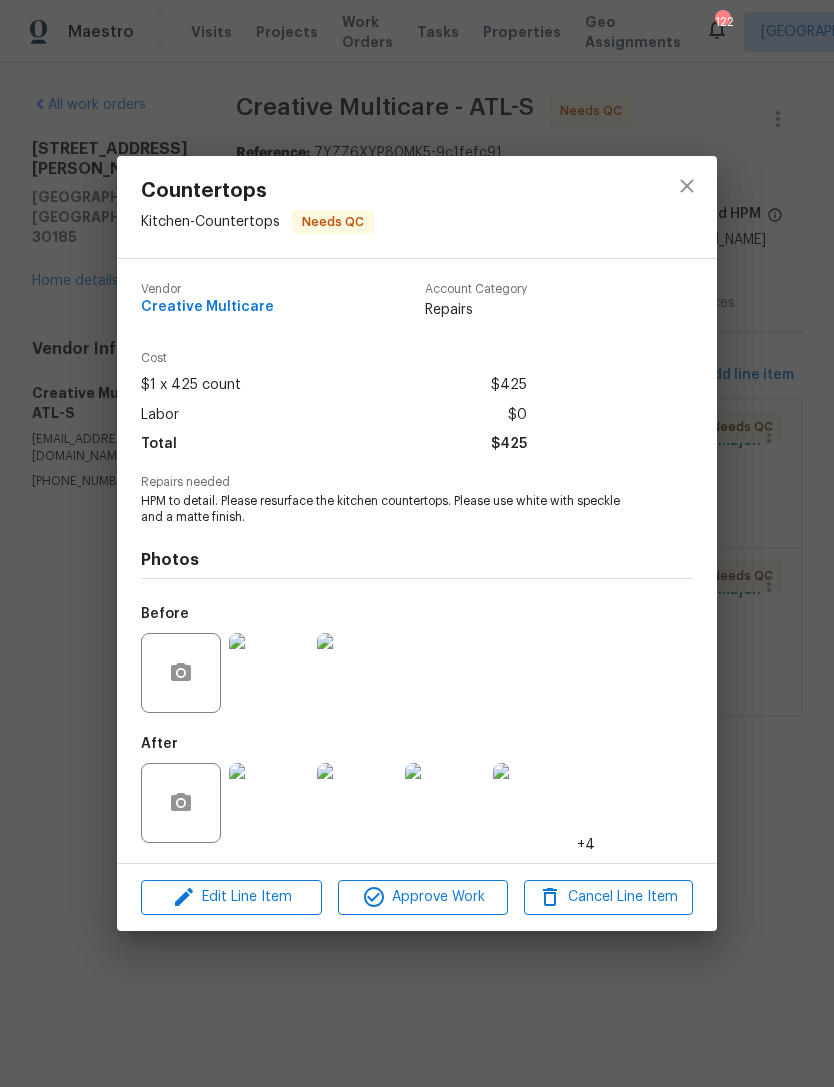 click at bounding box center [269, 803] 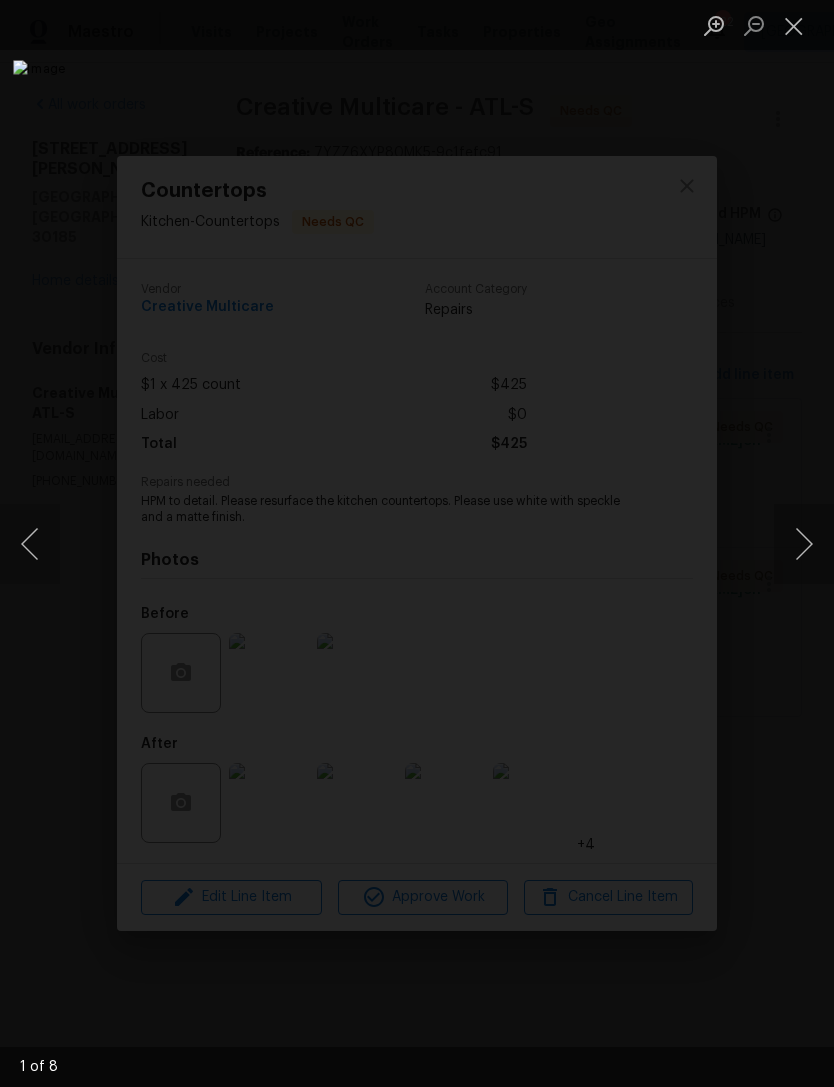 click at bounding box center (804, 544) 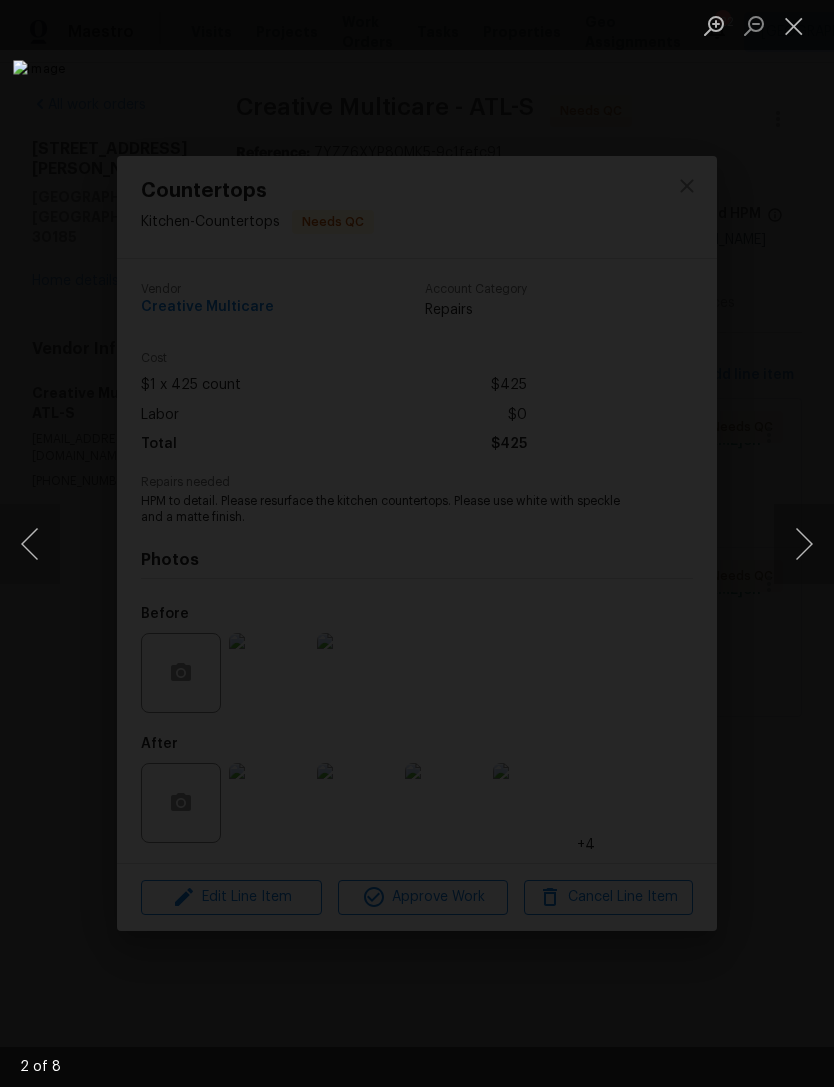 click at bounding box center [804, 544] 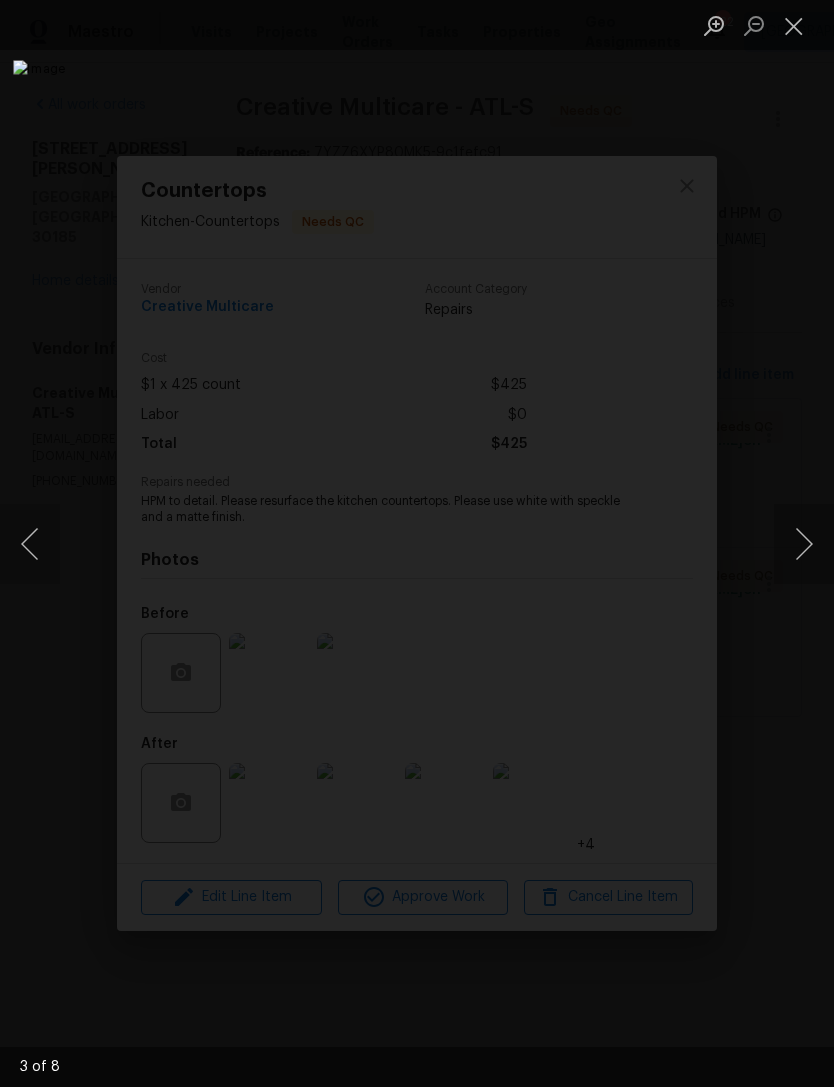 click at bounding box center (794, 25) 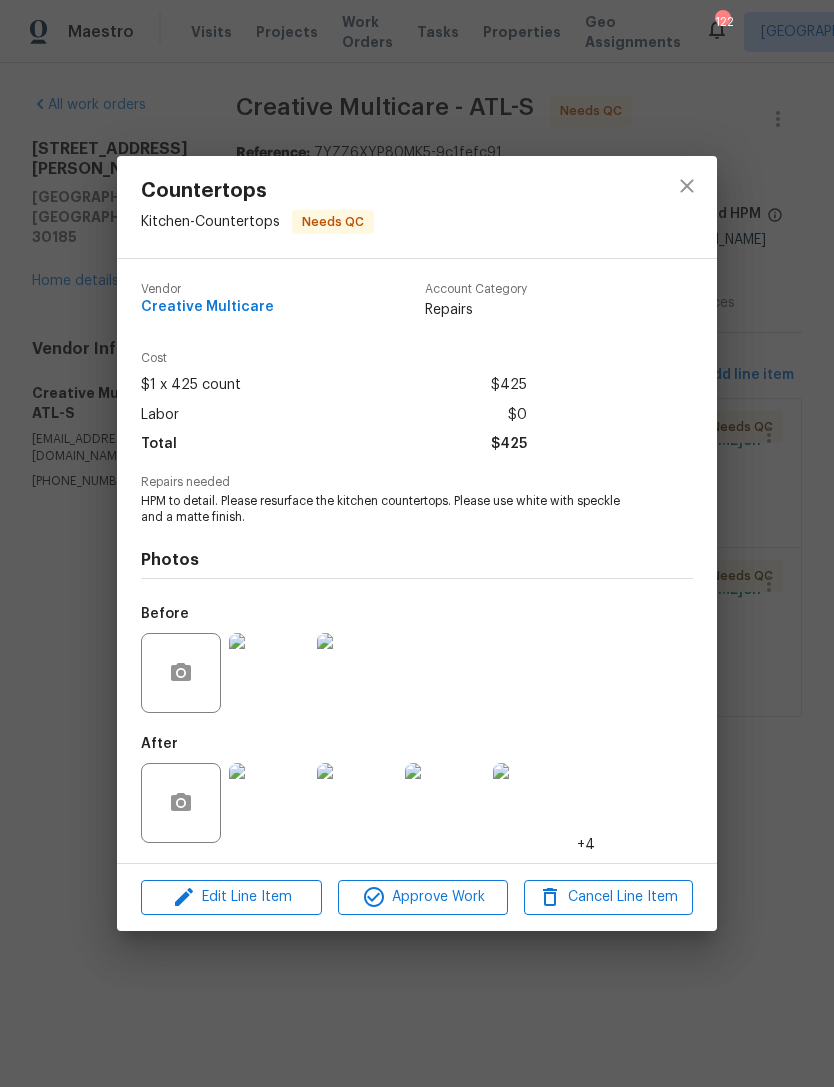 click at bounding box center [357, 803] 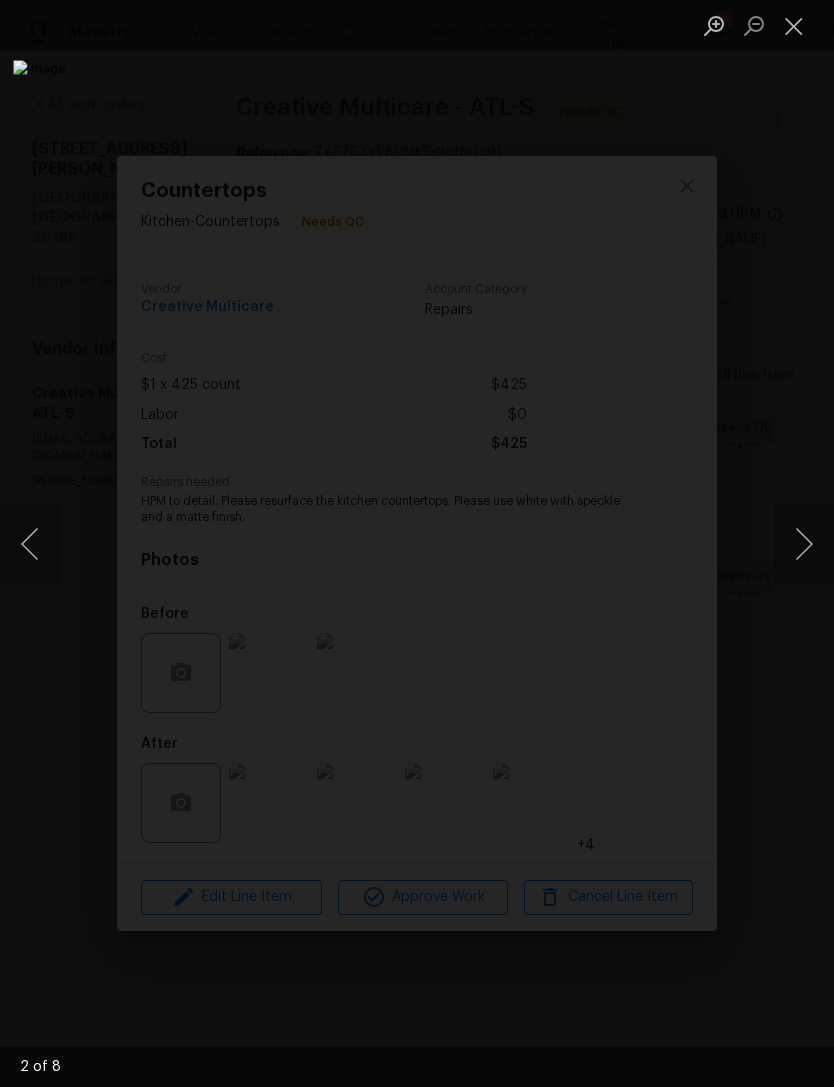 click at bounding box center [804, 544] 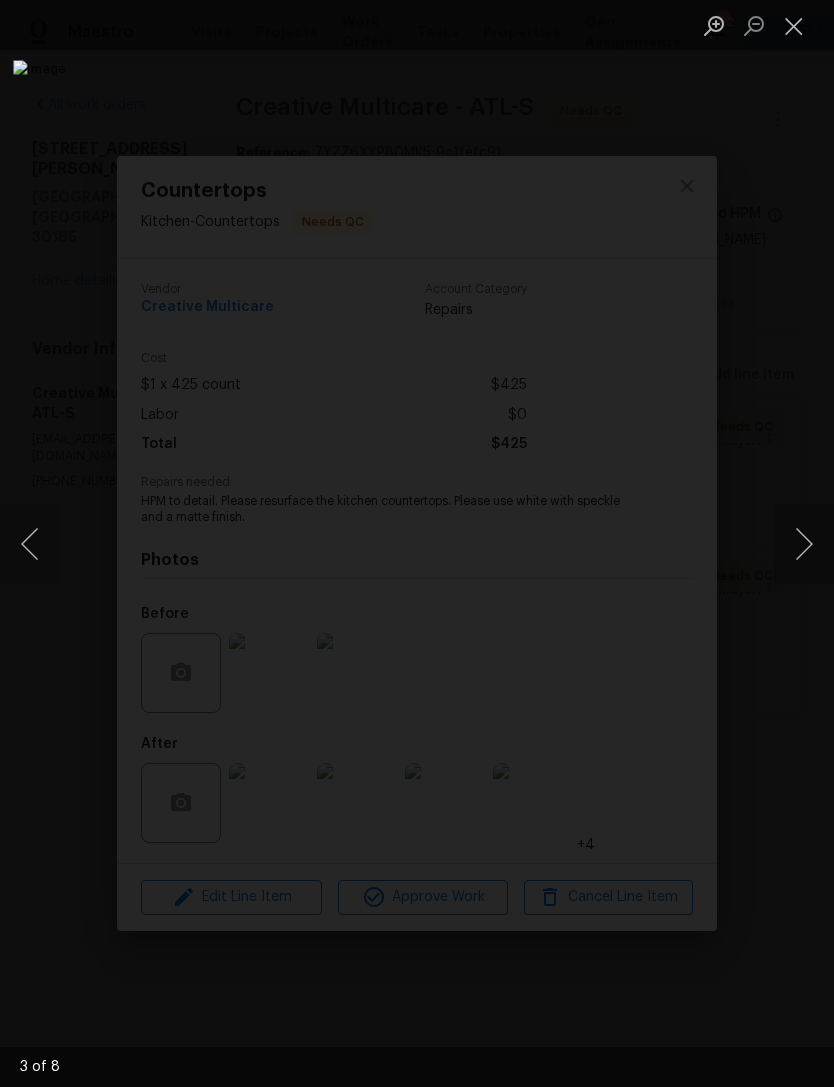 click at bounding box center [804, 544] 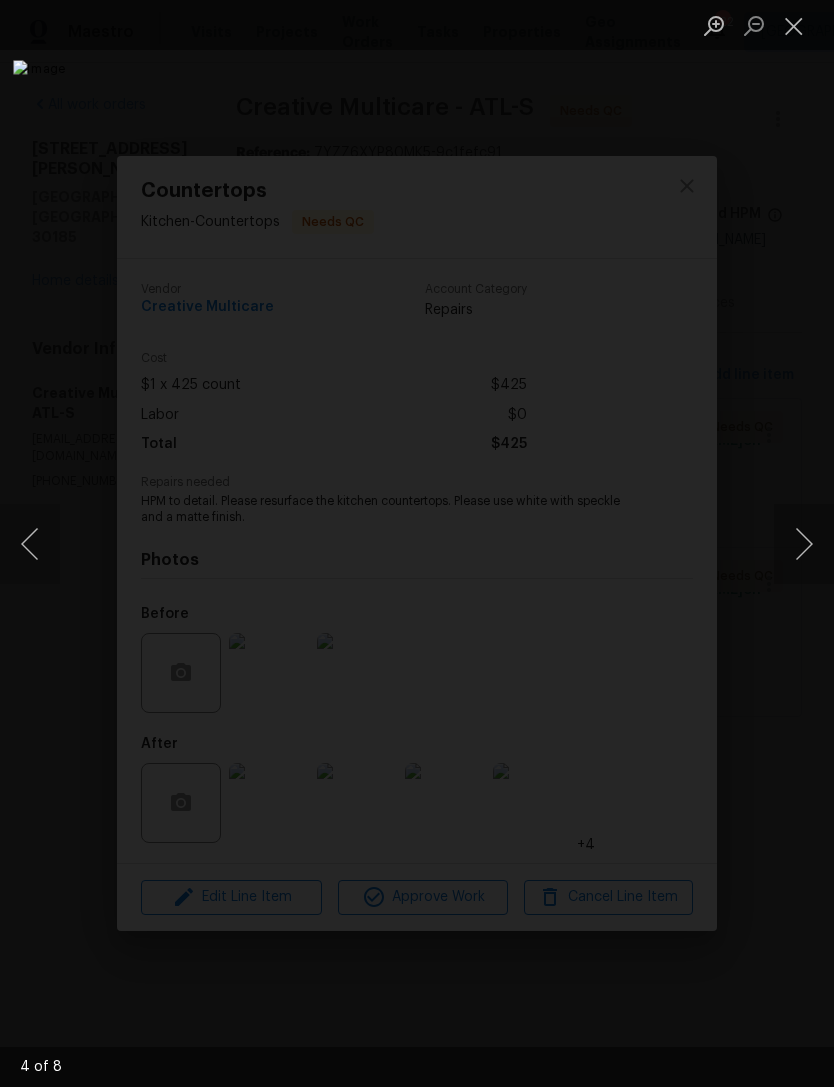 click at bounding box center (804, 544) 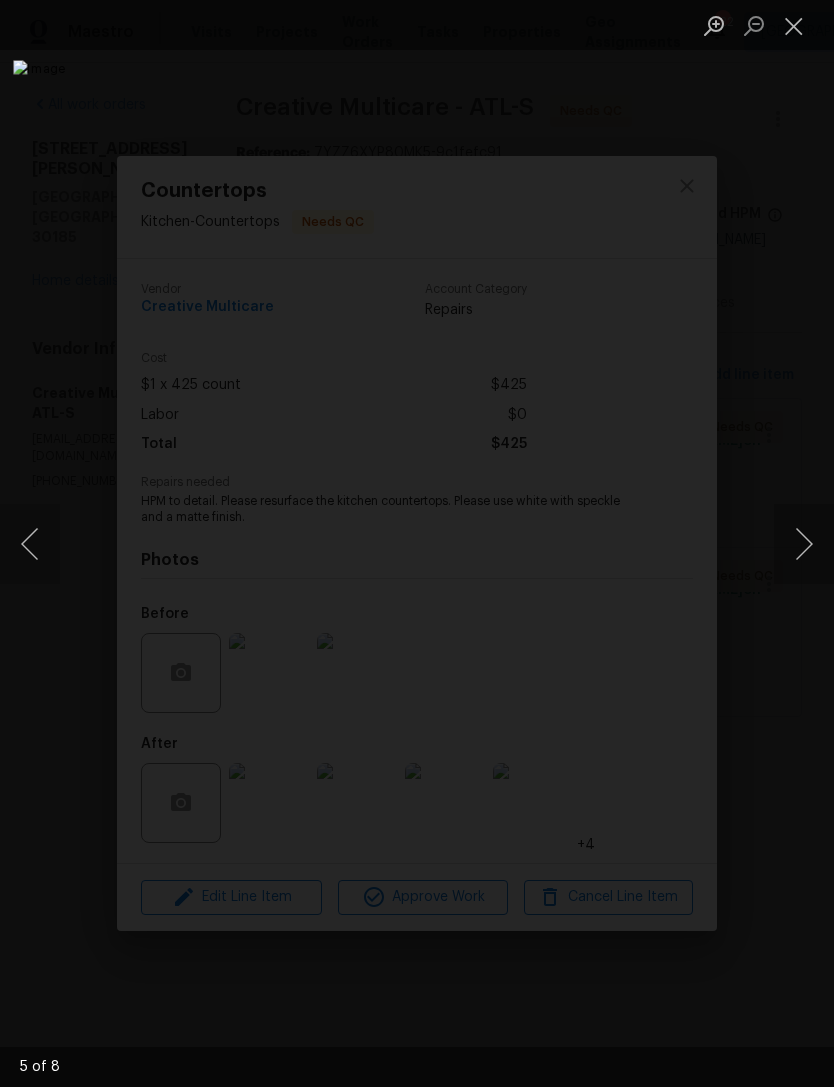 click at bounding box center [804, 544] 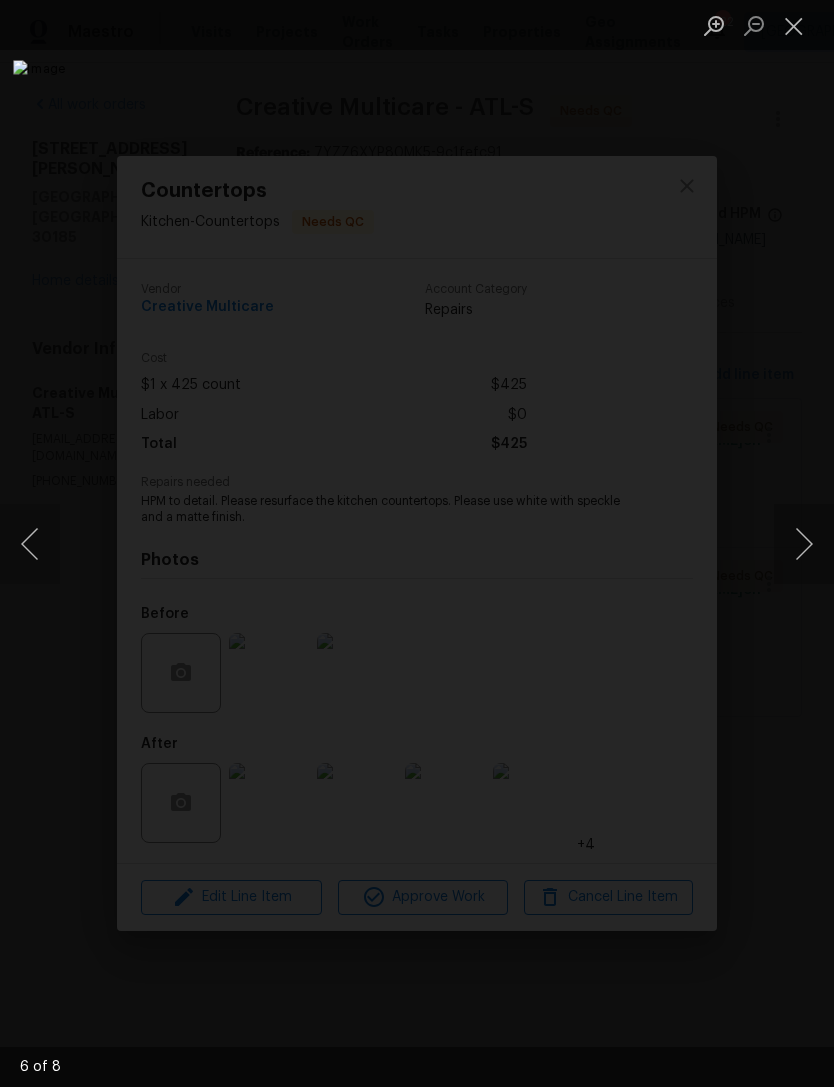 click at bounding box center (804, 544) 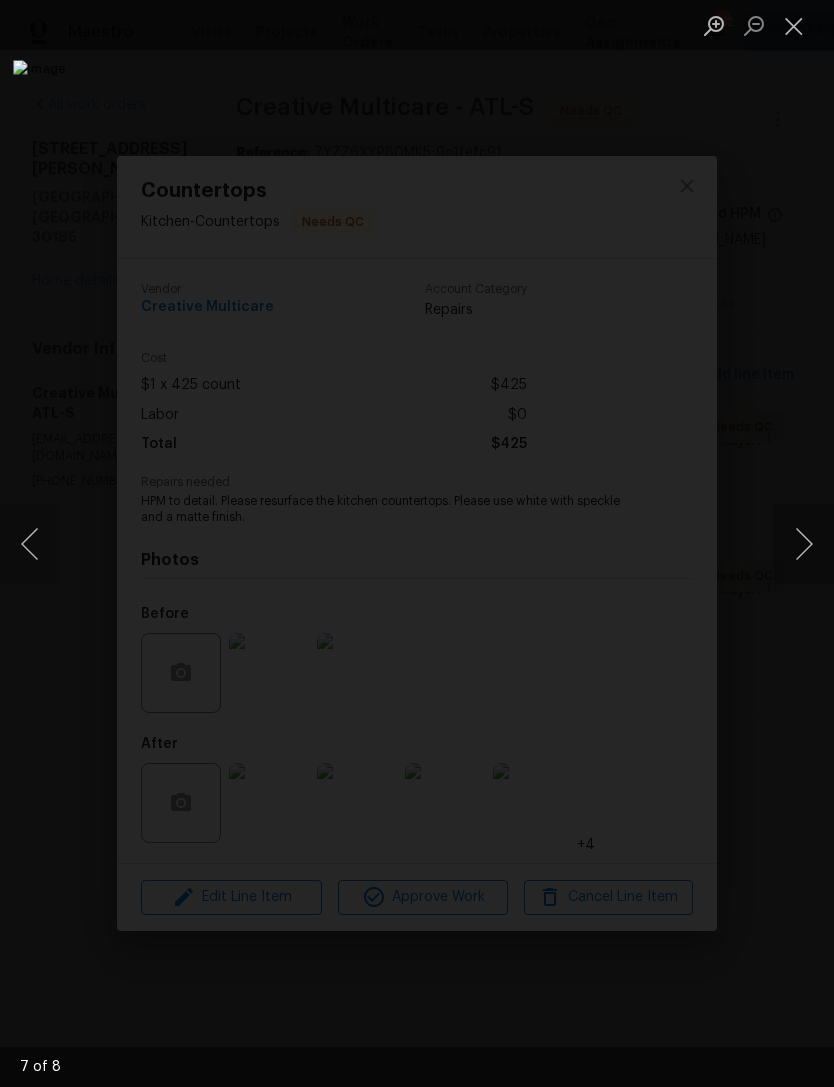 click at bounding box center [804, 544] 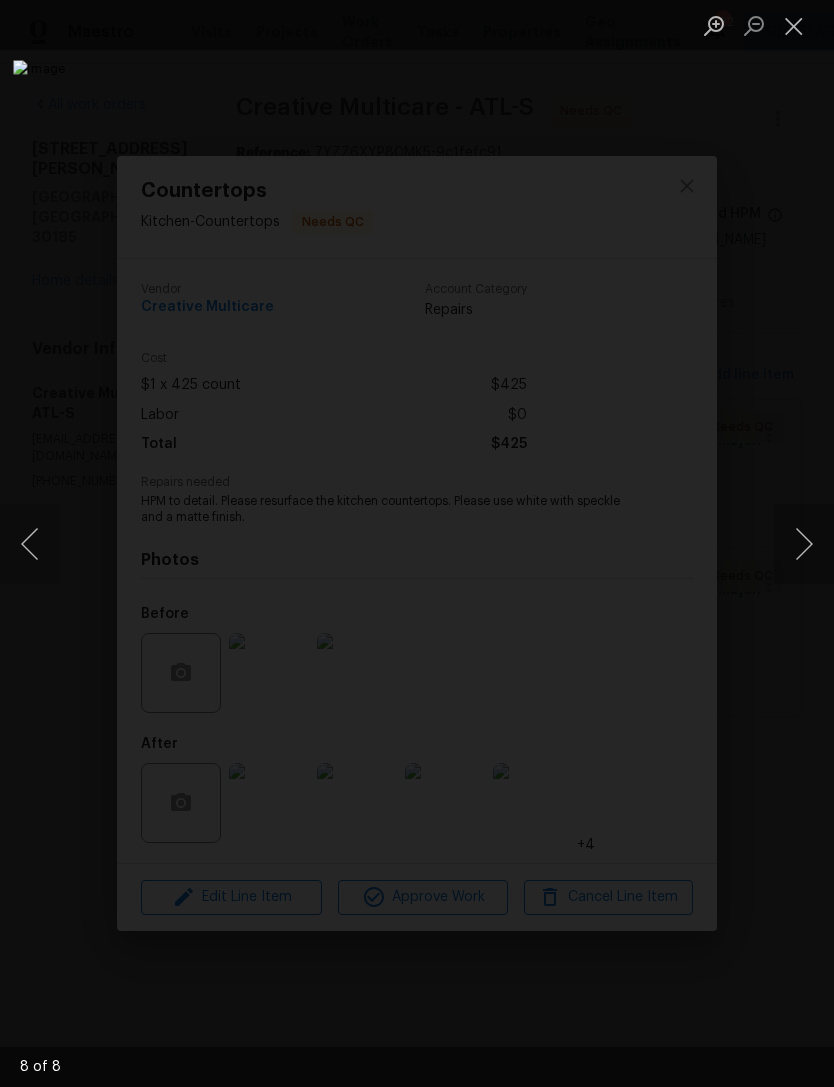 click at bounding box center [804, 544] 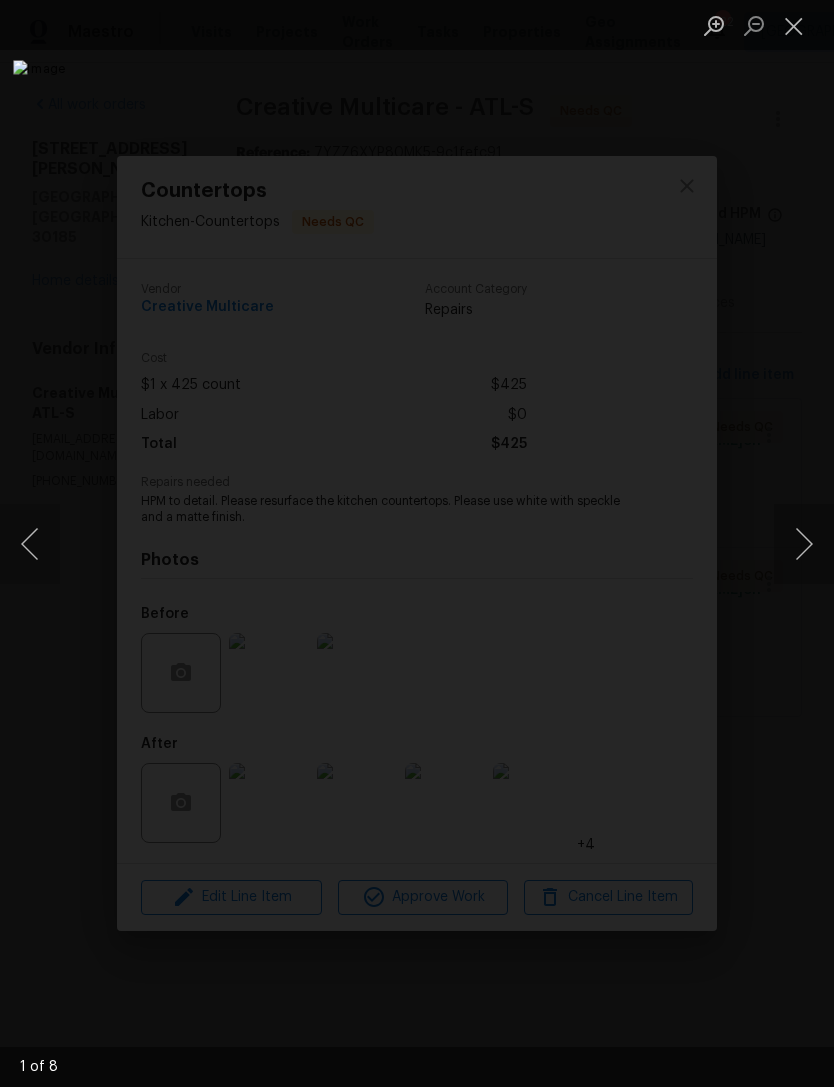 click at bounding box center (804, 544) 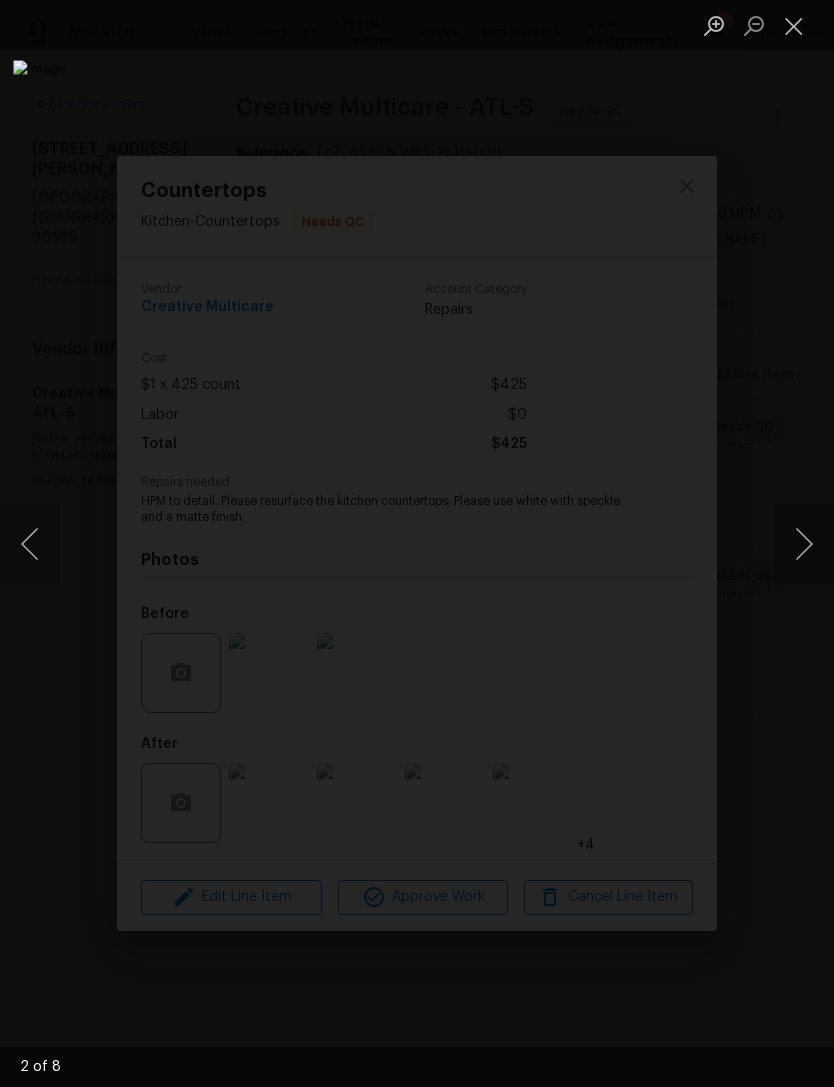 click at bounding box center [794, 25] 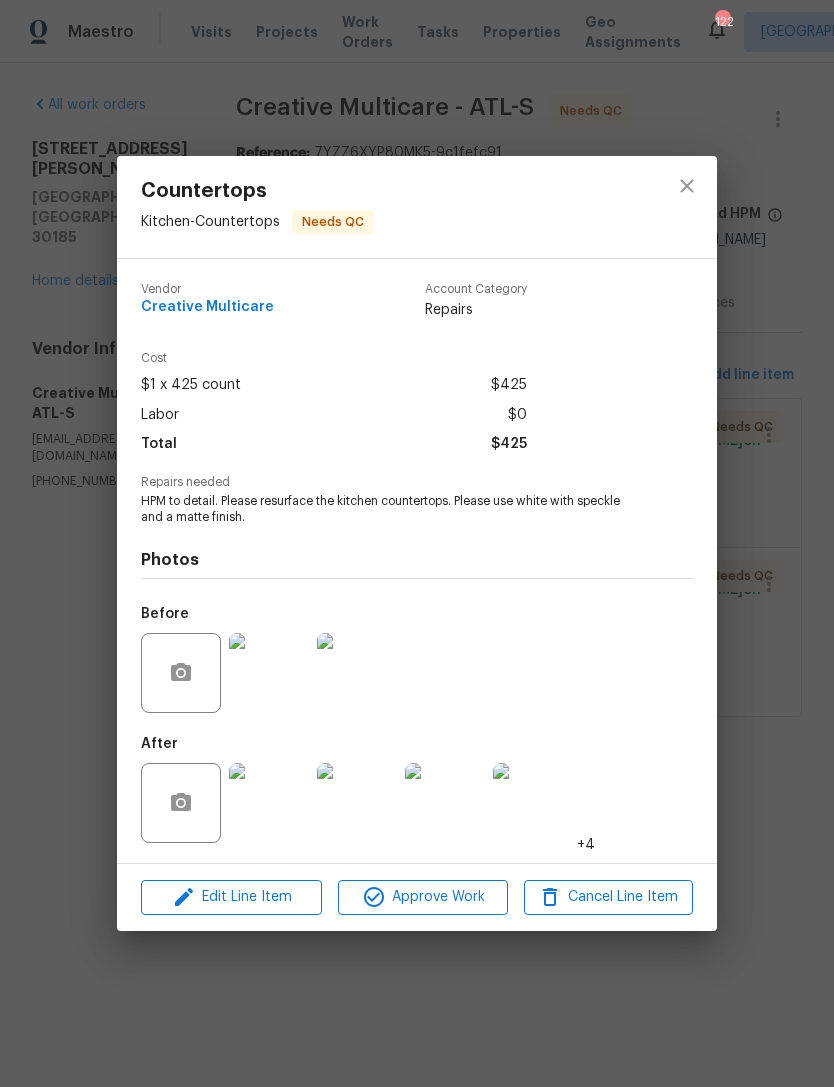 click at bounding box center (269, 673) 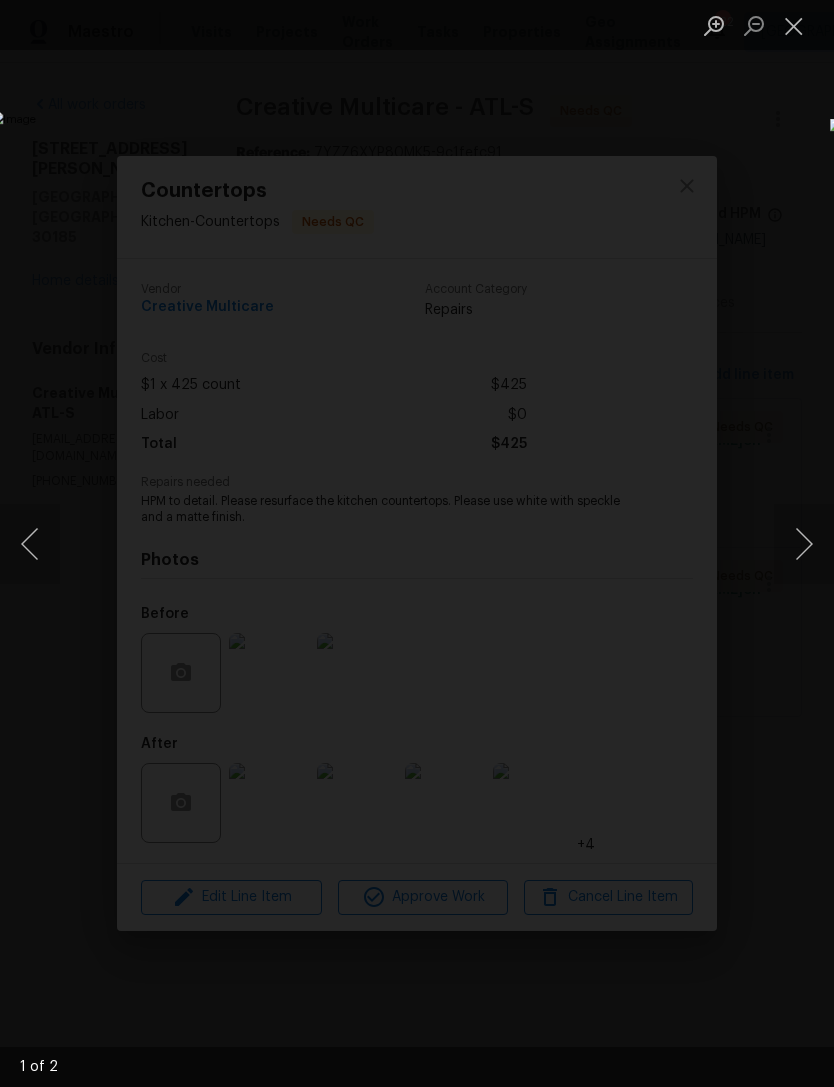 click at bounding box center (794, 25) 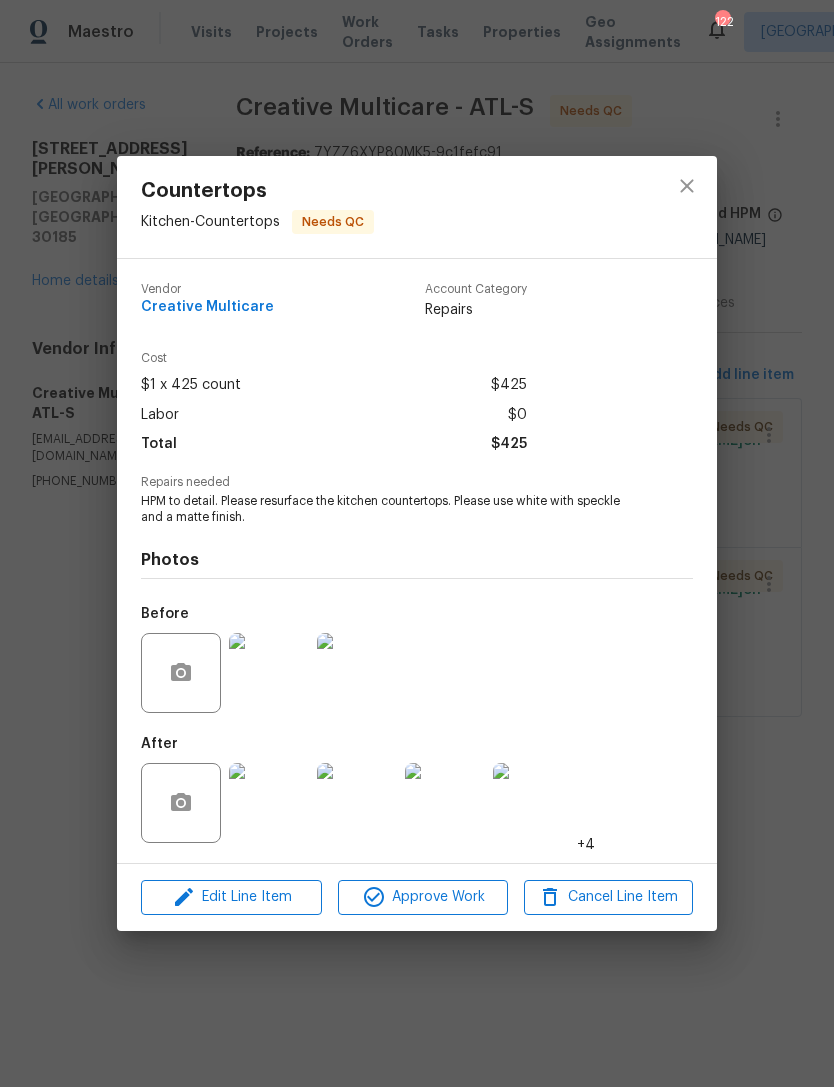 click at bounding box center (269, 803) 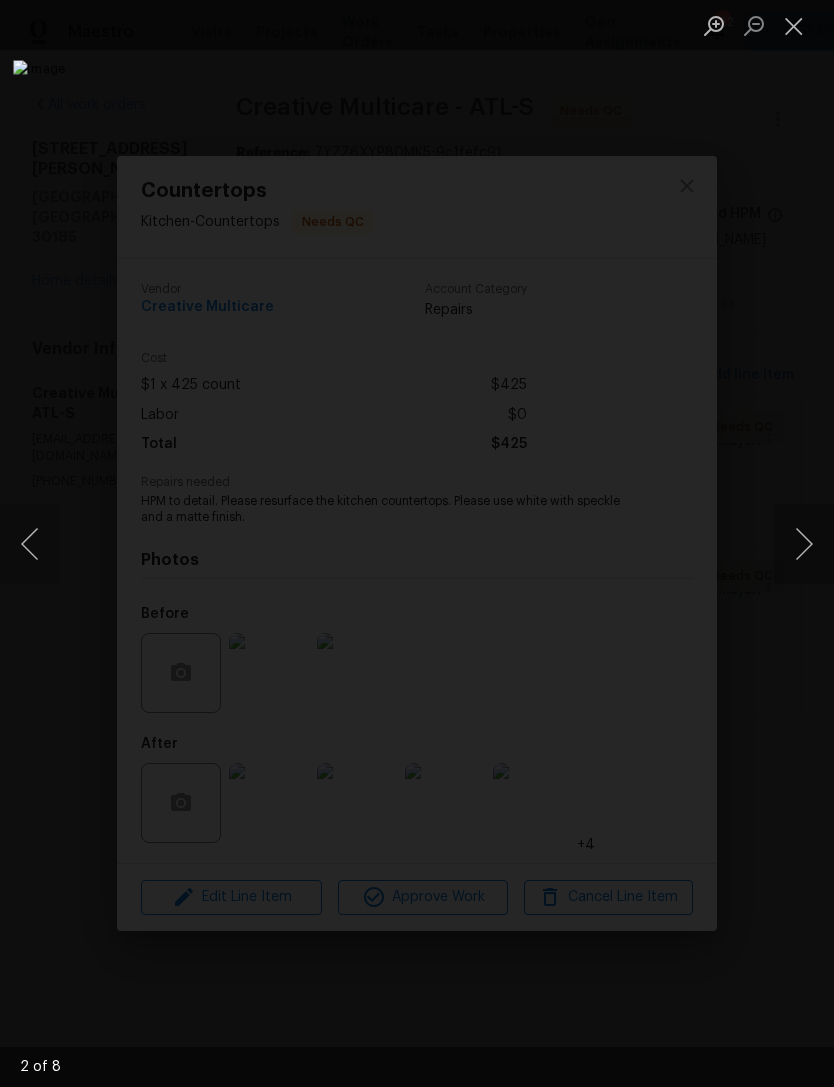 click at bounding box center (804, 544) 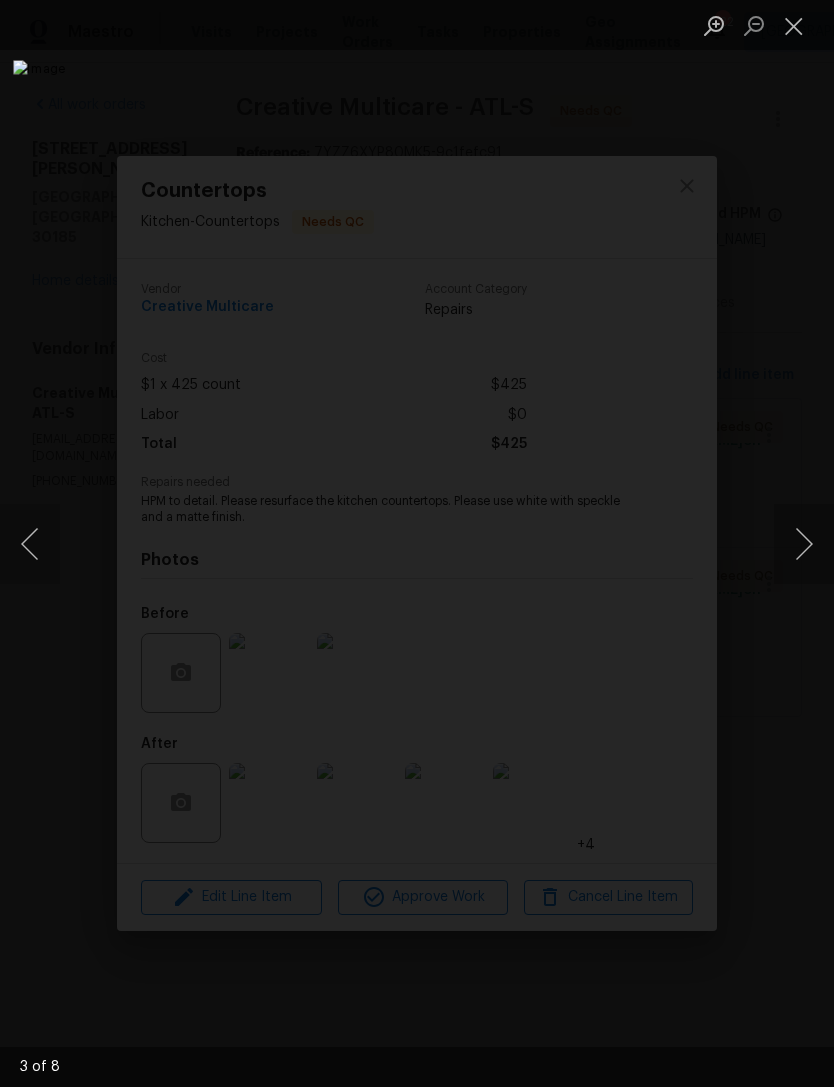 click at bounding box center (804, 544) 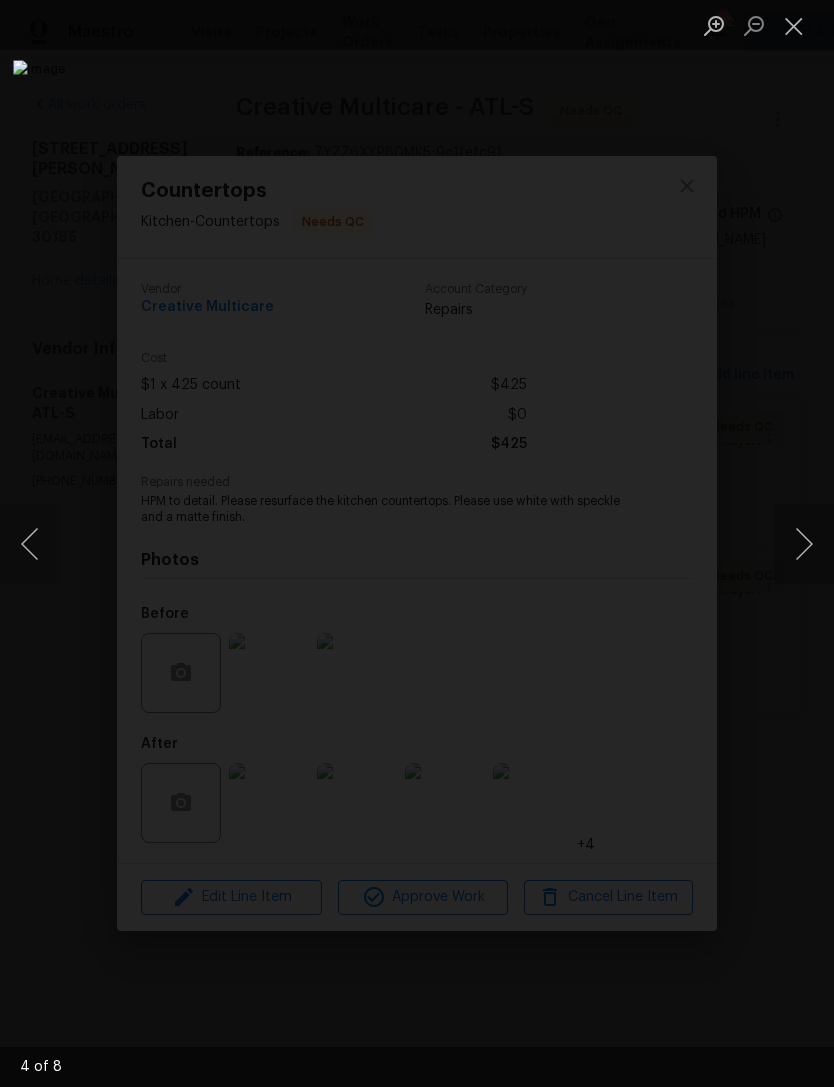 click at bounding box center [804, 544] 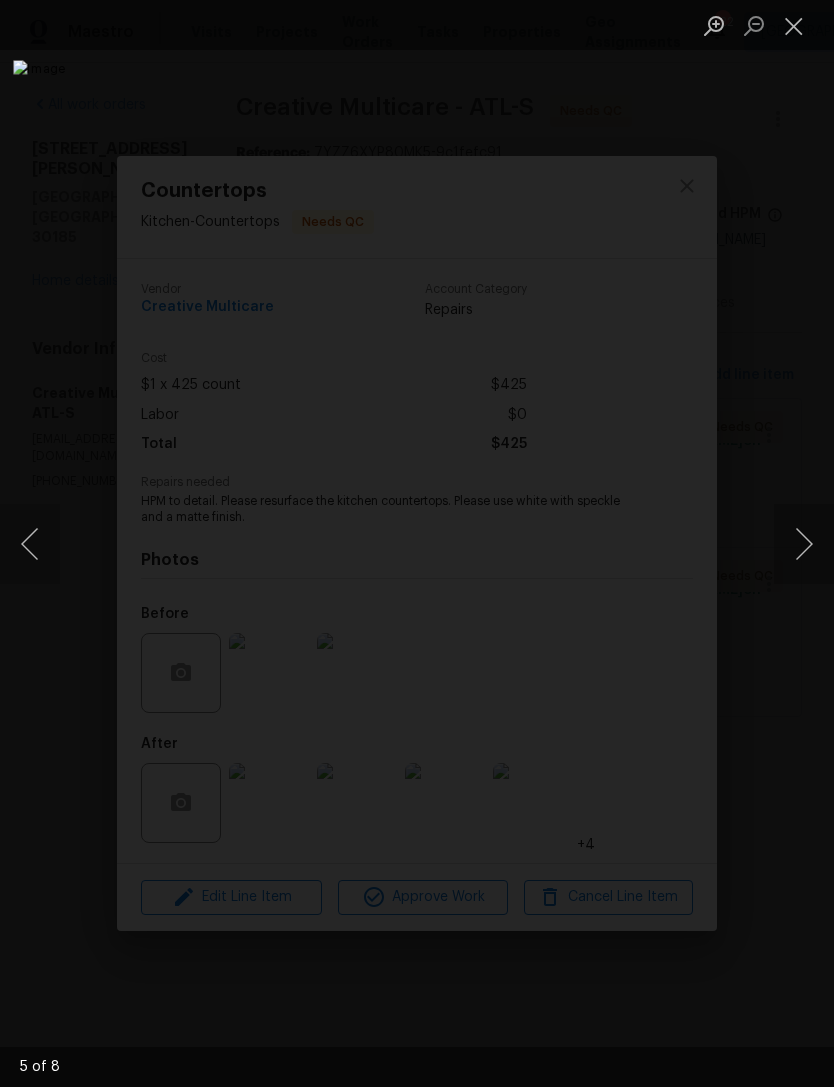 click at bounding box center (794, 25) 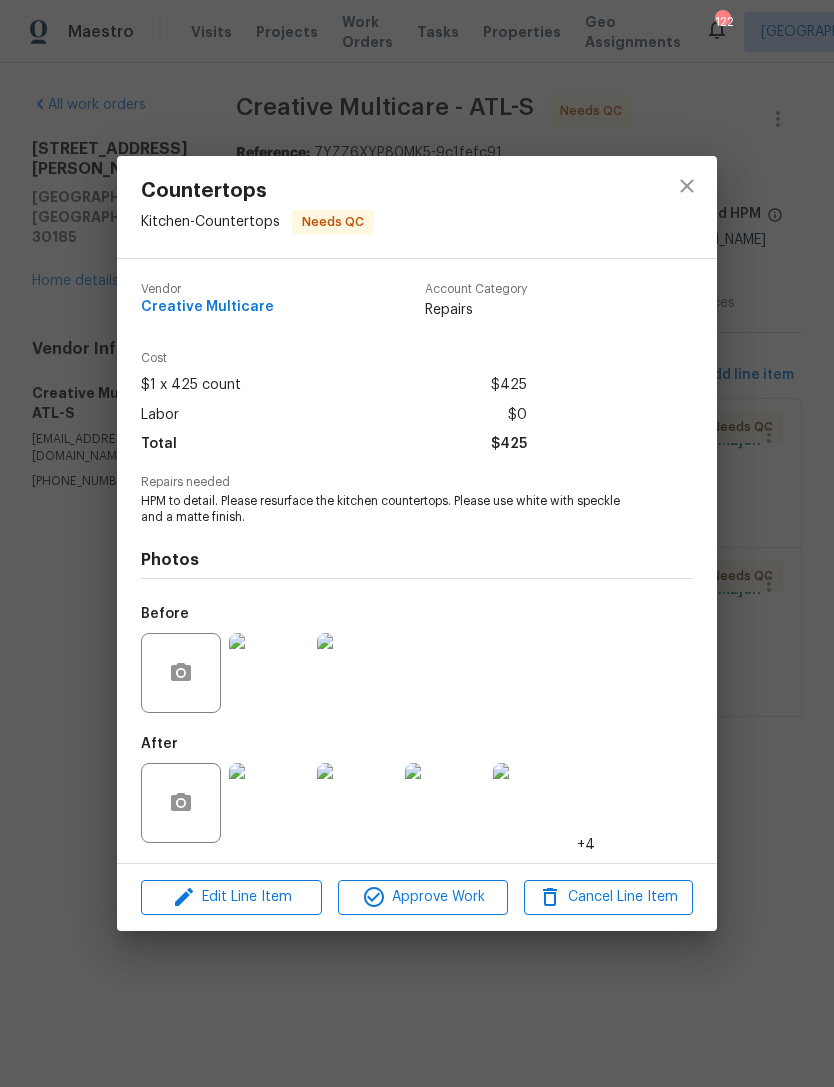click on "Countertops Kitchen  -  Countertops Needs QC Vendor Creative Multicare Account Category Repairs Cost $1 x 425 count $425 Labor $0 Total $425 Repairs needed HPM to detail. Please resurface the kitchen countertops. Please use white with speckle and a matte finish. Photos Before After  +4  Edit Line Item  Approve Work  Cancel Line Item" at bounding box center (417, 543) 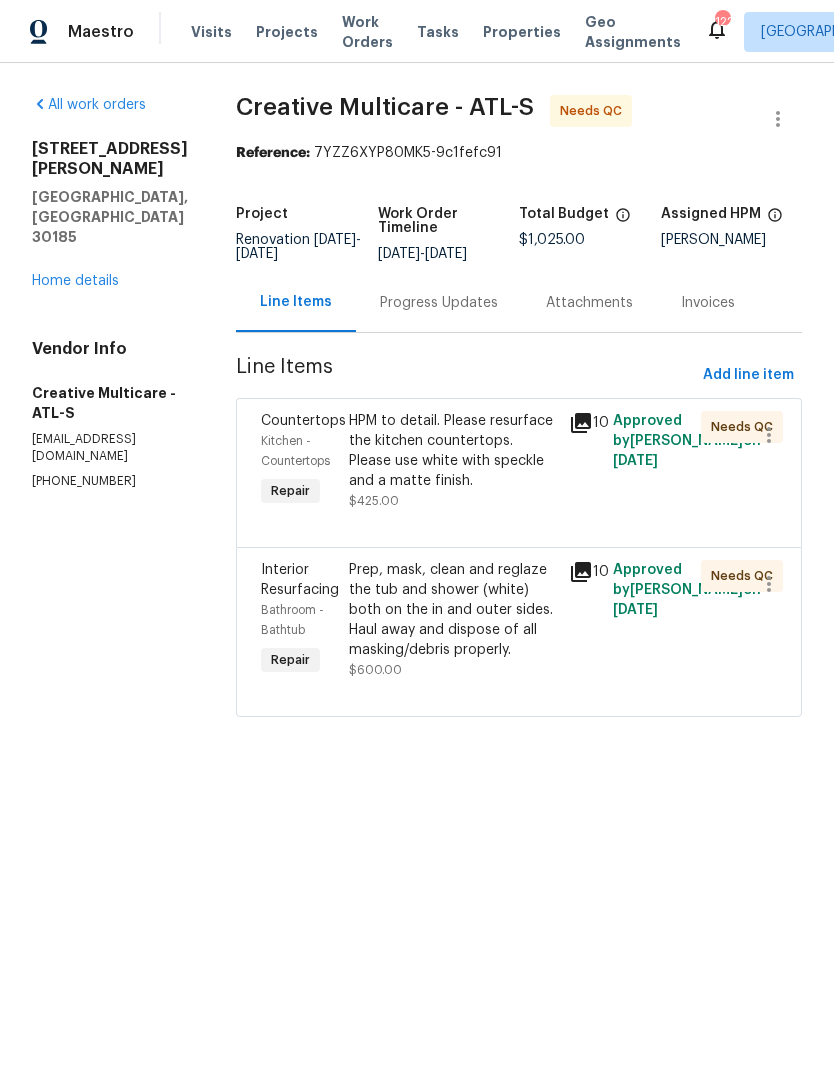 click on "Home details" at bounding box center [75, 281] 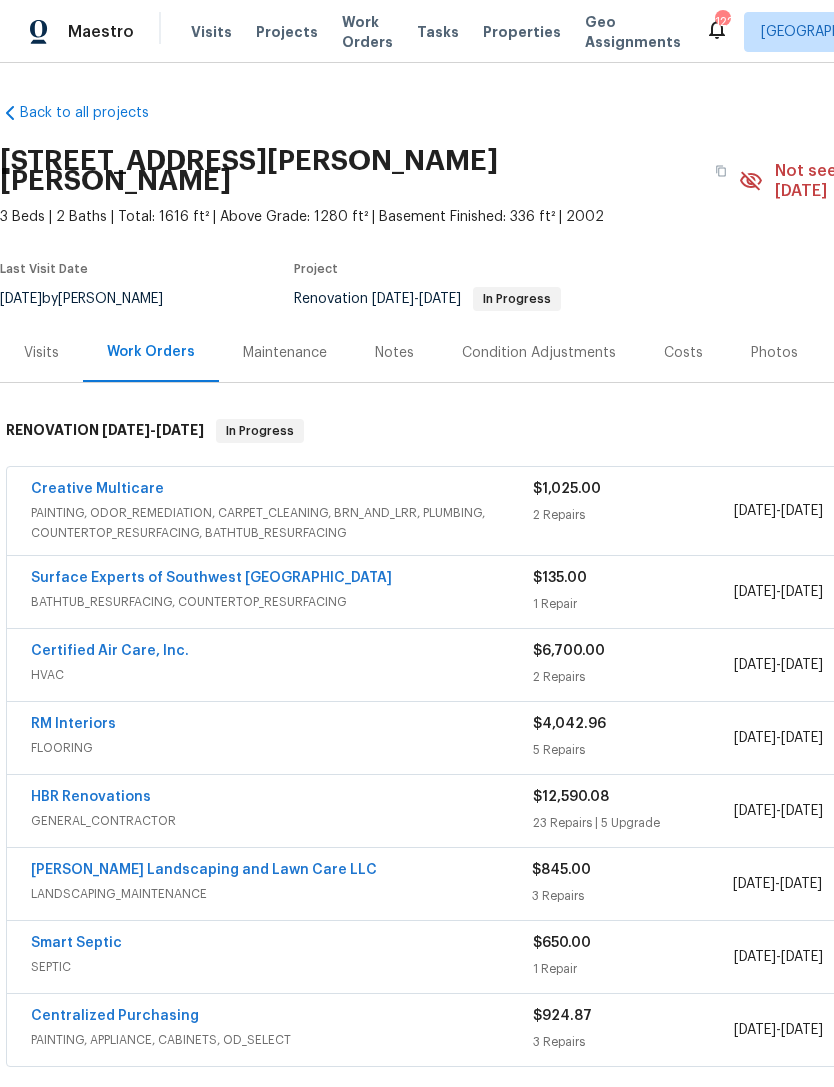 click on "Creative Multicare" at bounding box center (97, 489) 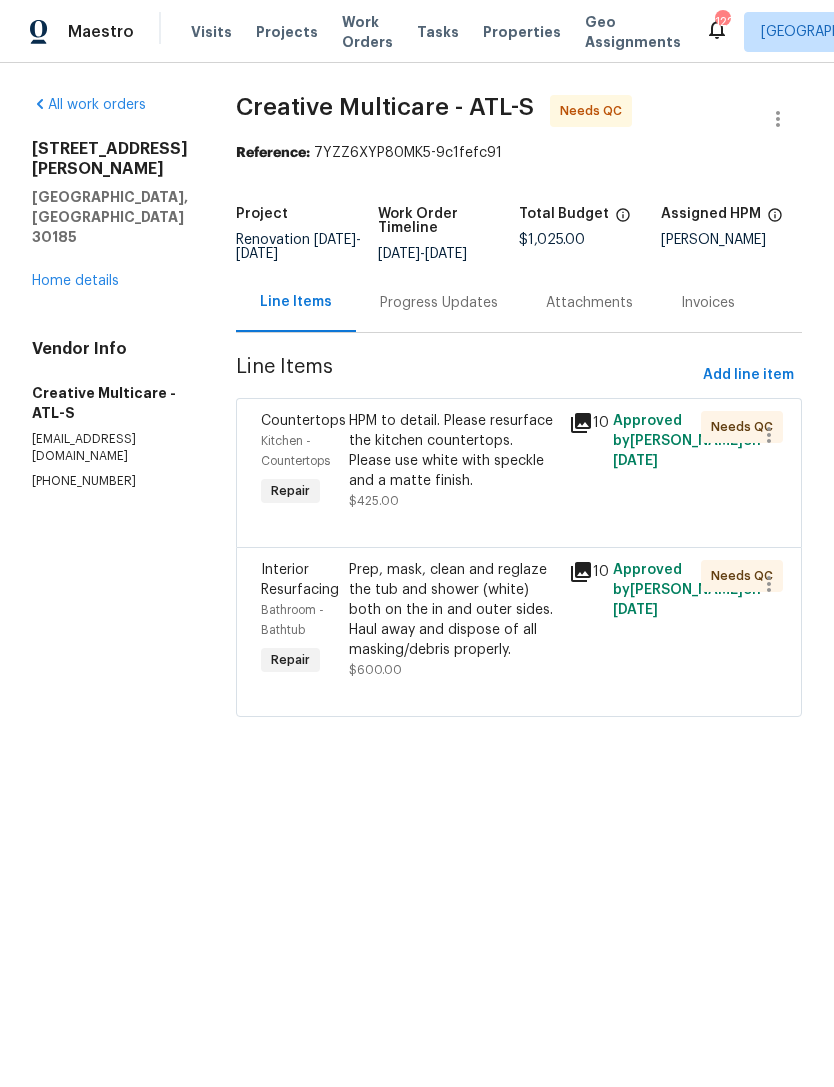 click on "Progress Updates" at bounding box center (439, 303) 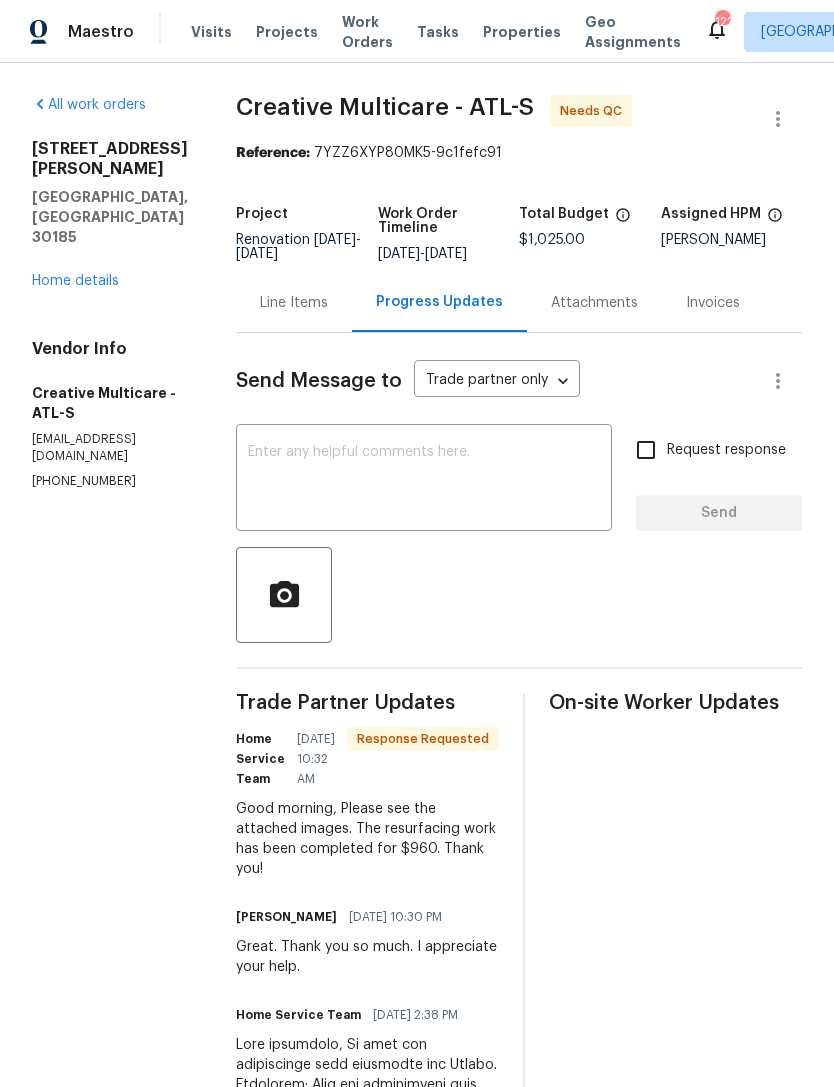 click on "Home details" at bounding box center [75, 281] 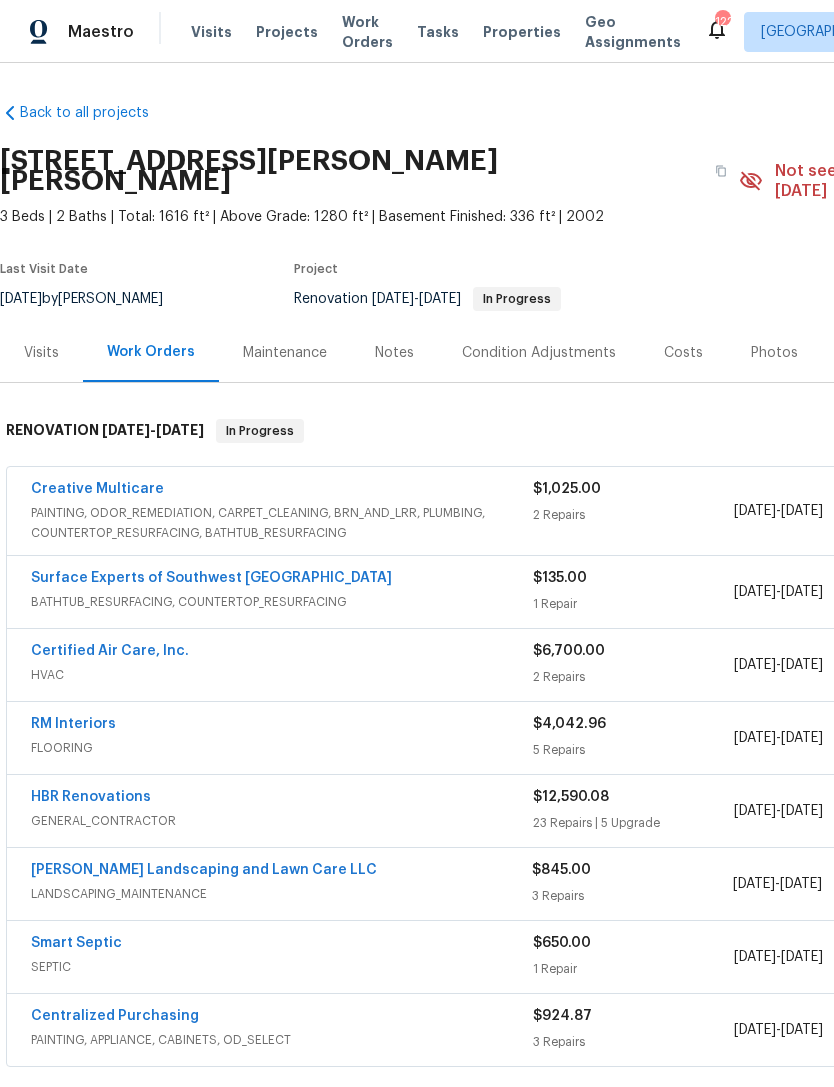 click on "Creative Multicare" at bounding box center (97, 489) 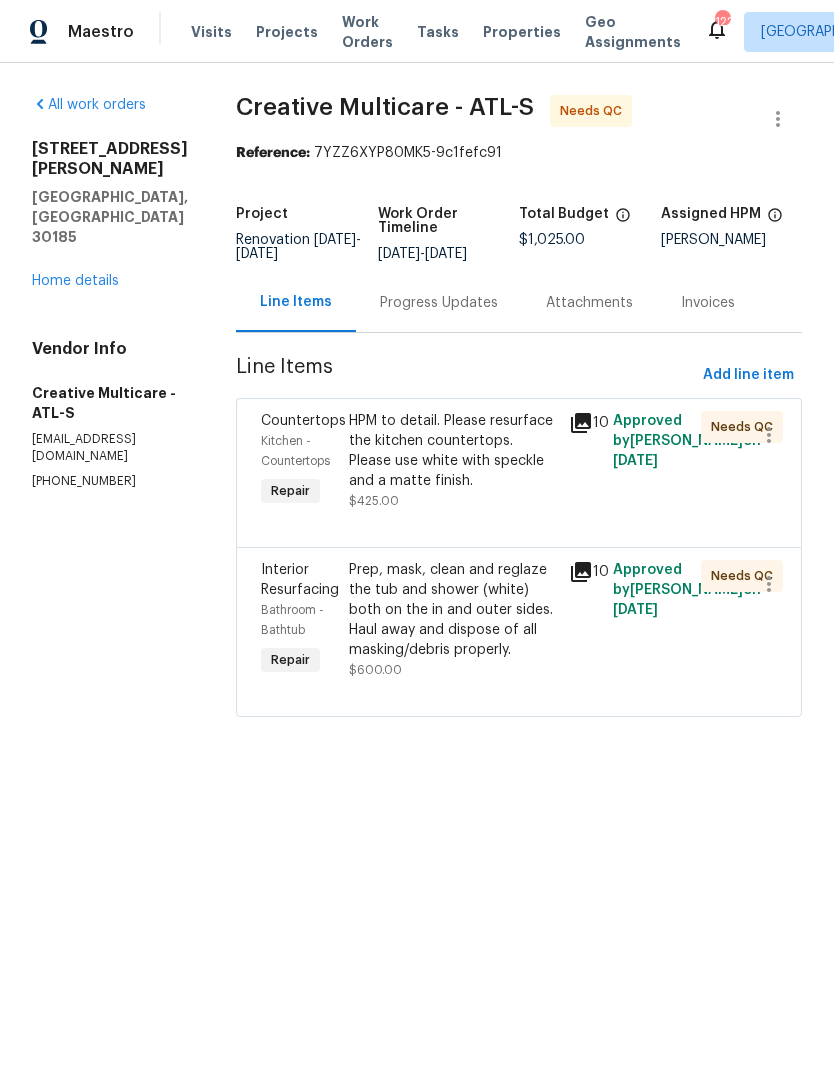 click on "Prep, mask, clean and reglaze the tub  and shower (white) both on the in and outer sides. Haul away and dispose of all masking/debris properly." at bounding box center (453, 610) 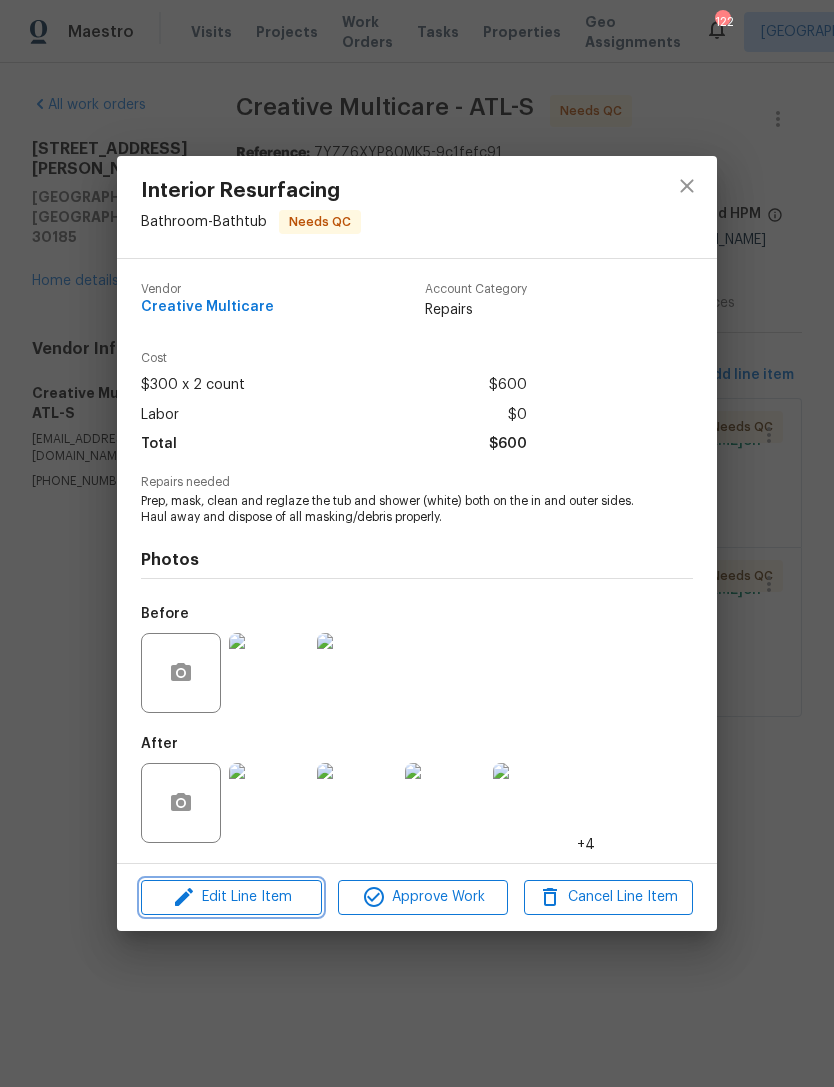 click on "Edit Line Item" at bounding box center [231, 897] 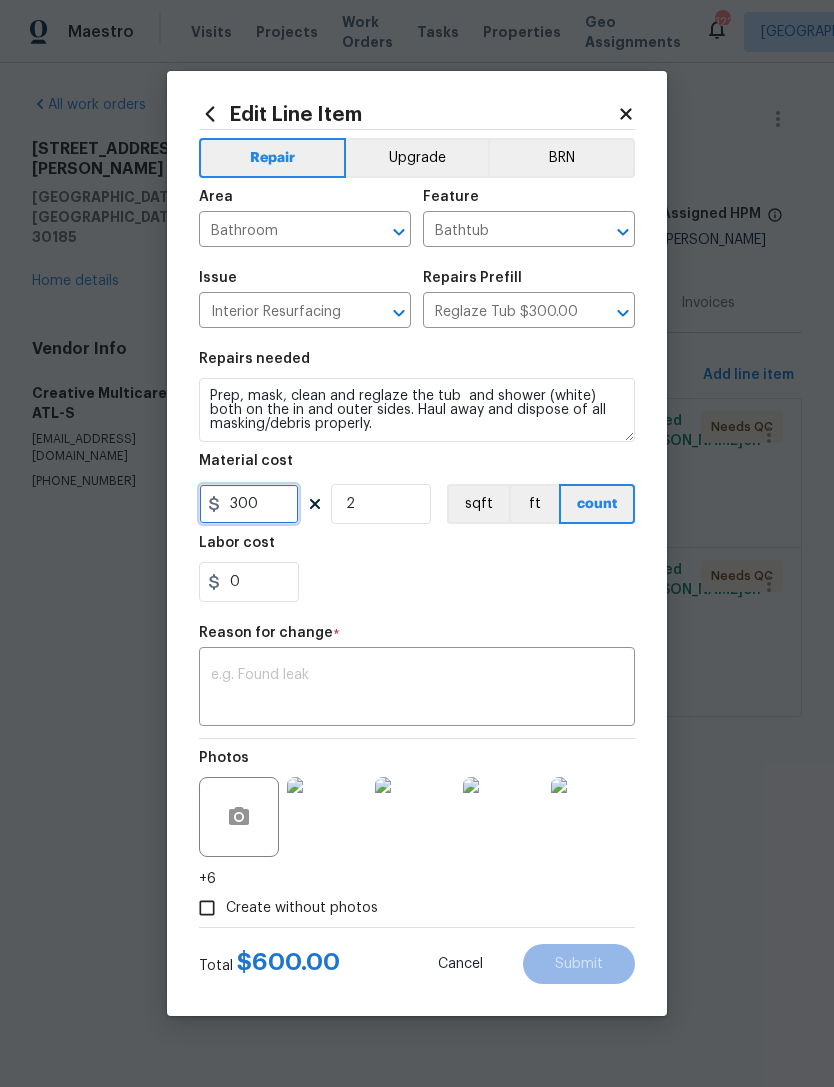 click on "300" at bounding box center [249, 504] 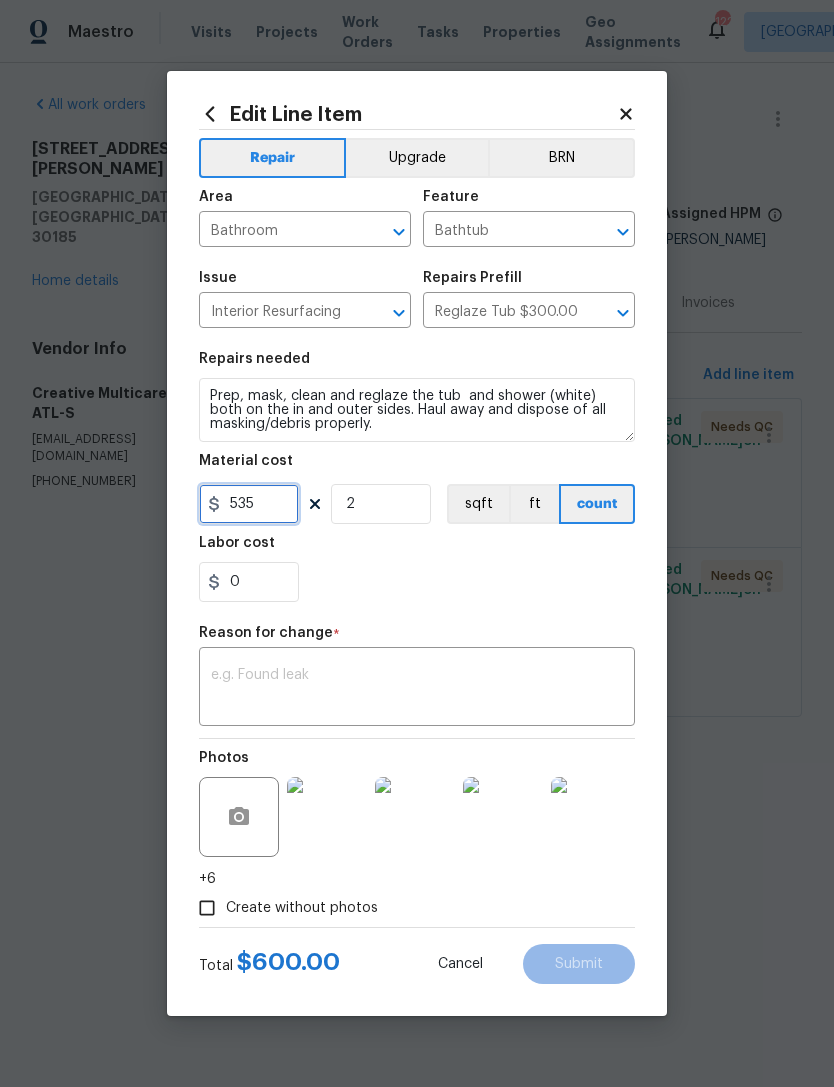 type on "535" 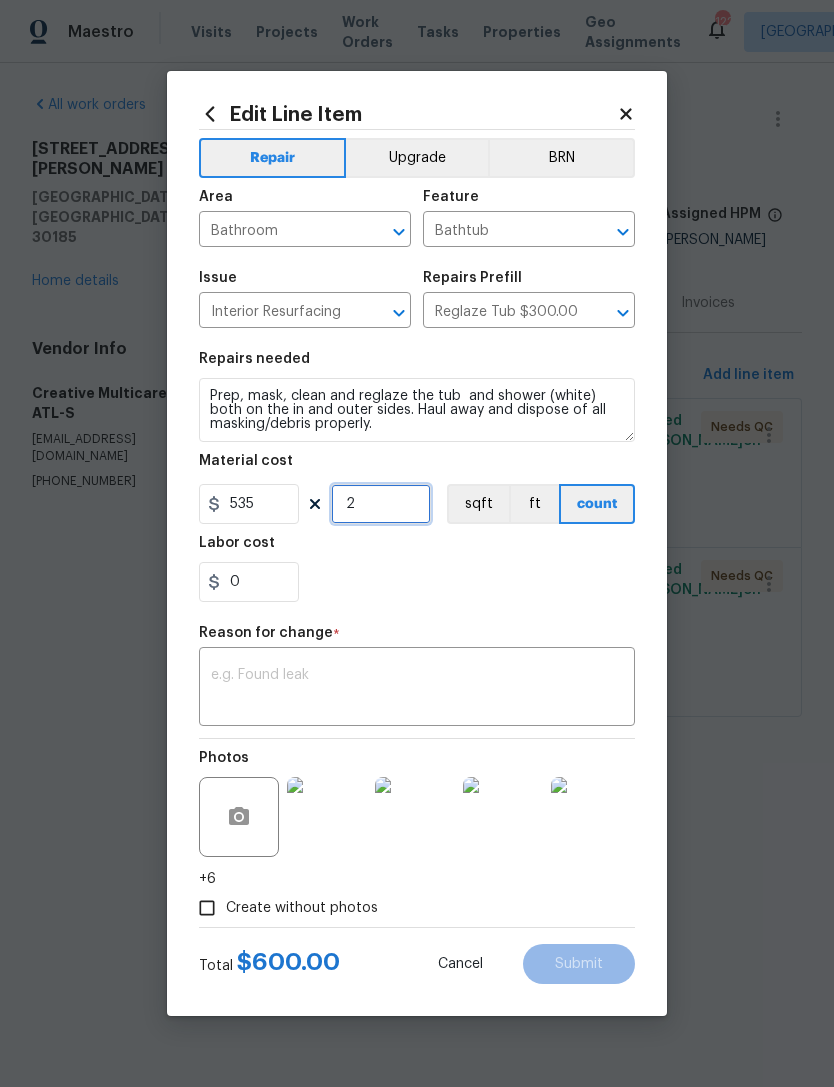 click on "2" at bounding box center [381, 504] 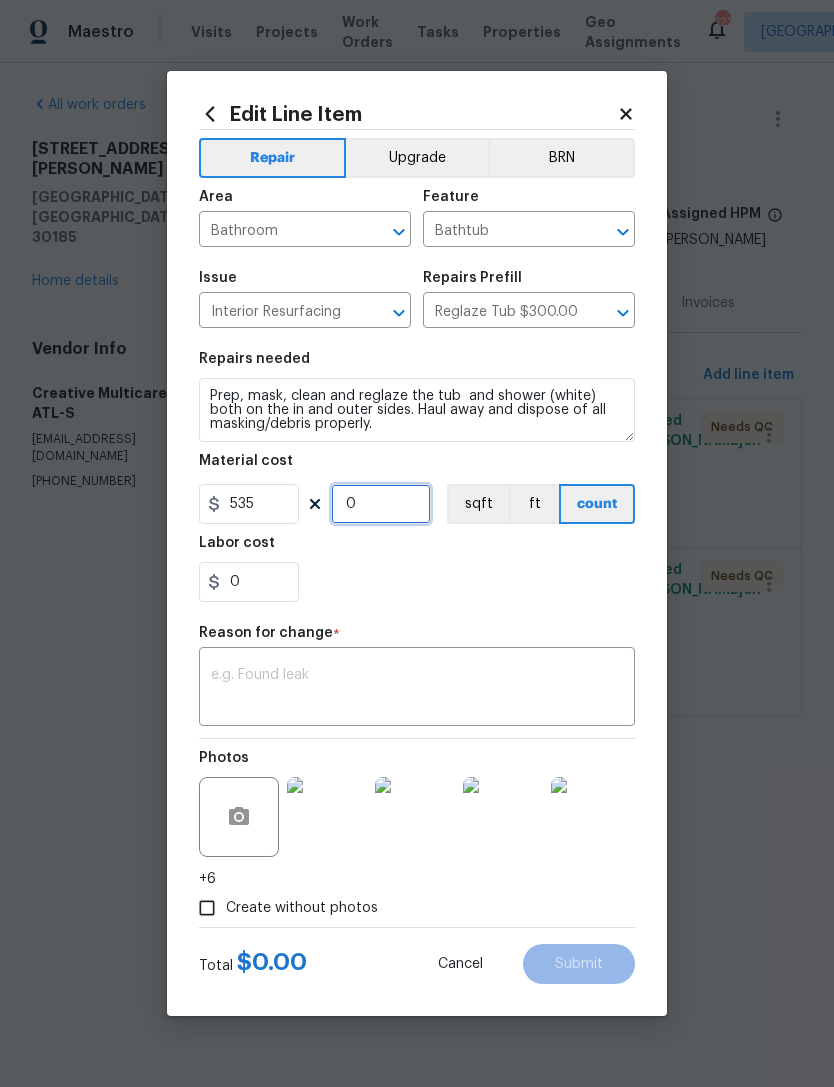 type on "1" 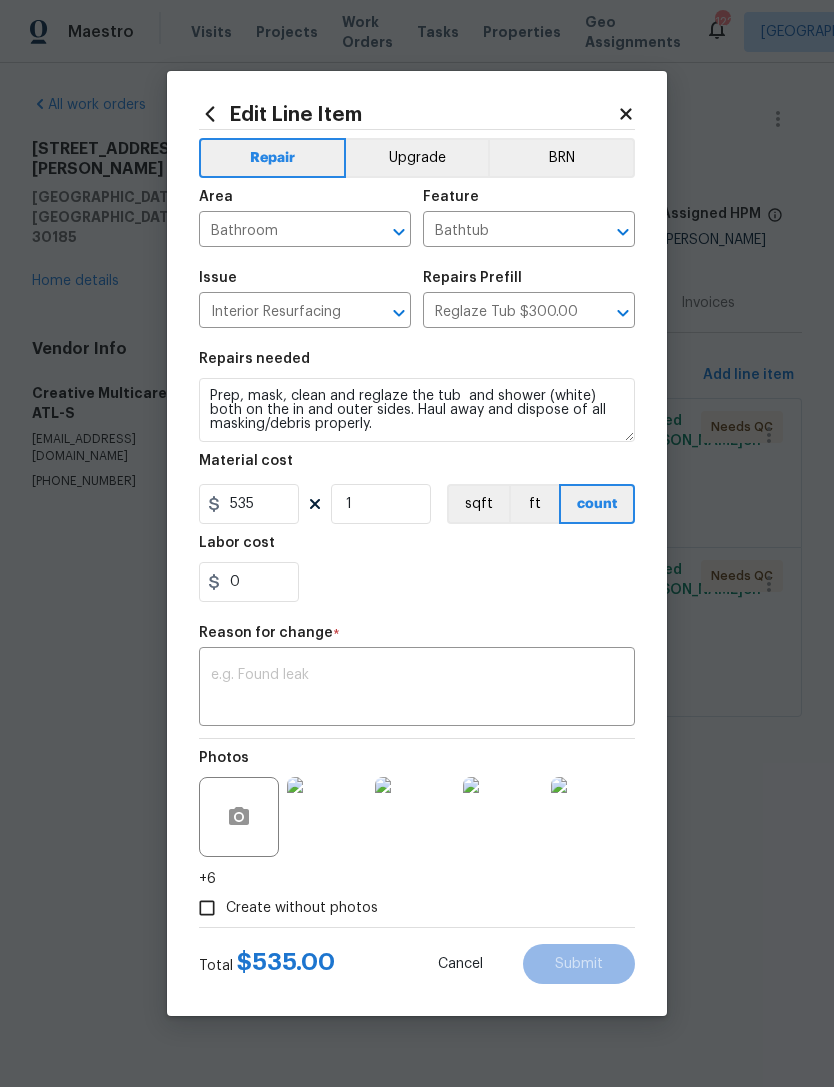 click at bounding box center [417, 689] 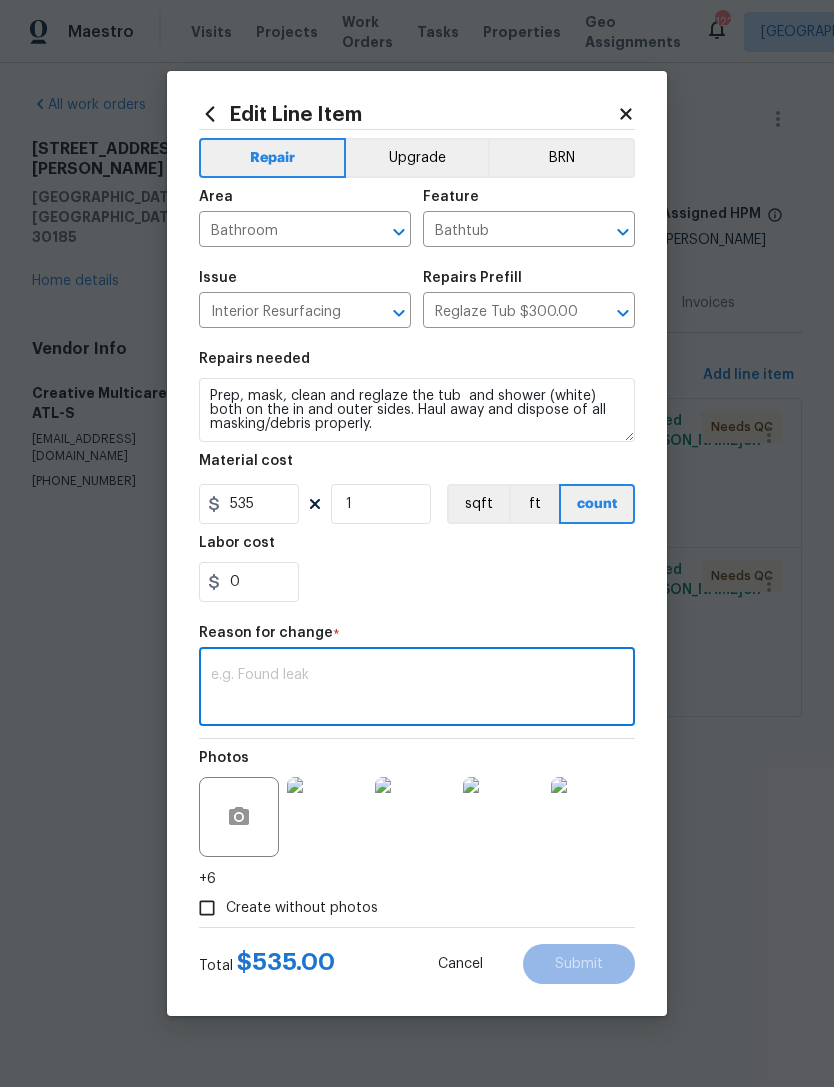 click at bounding box center (417, 689) 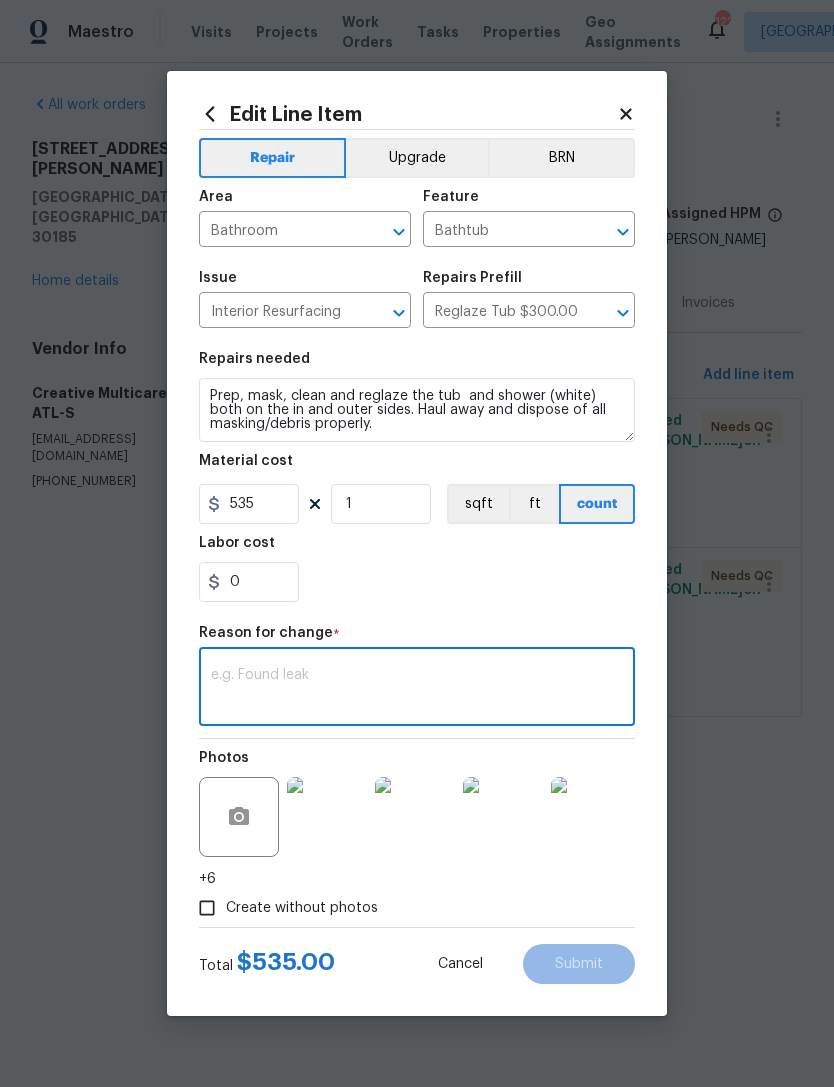 paste on "Good morning, Please see the attached images. The resurfacing work has been completed for $960. Thank you!" 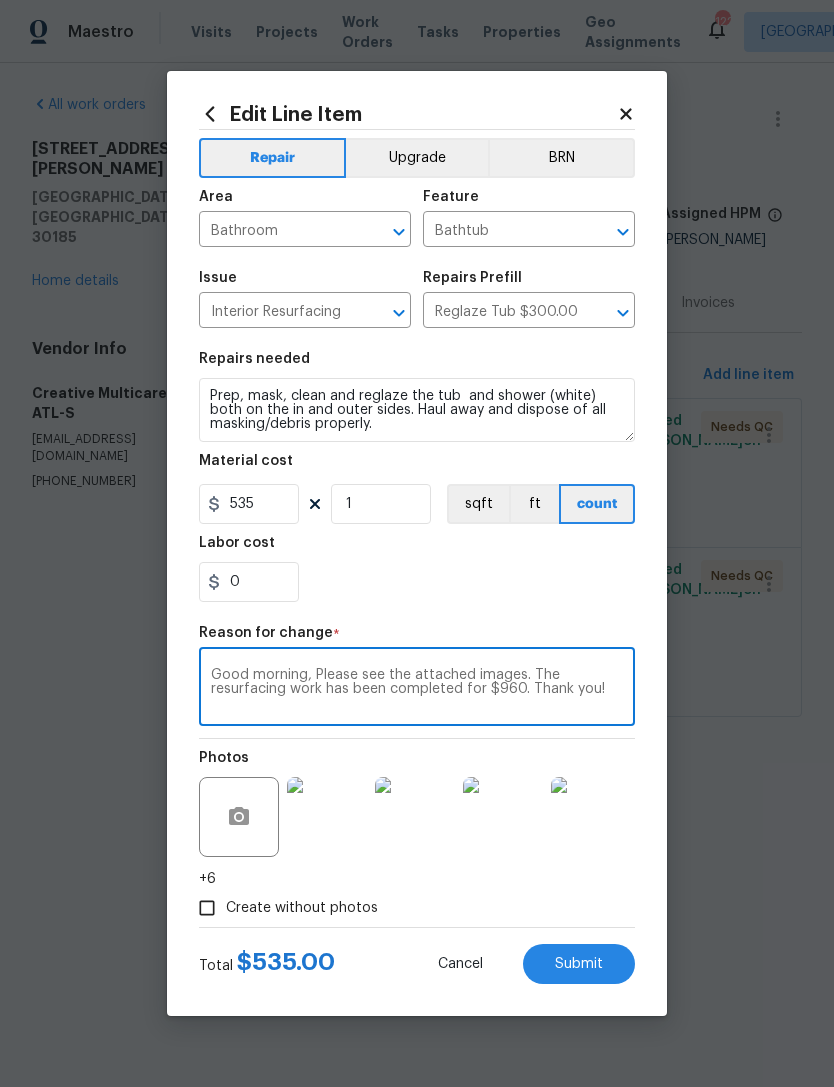 type on "Good morning, Please see the attached images. The resurfacing work has been completed for $960. Thank you!" 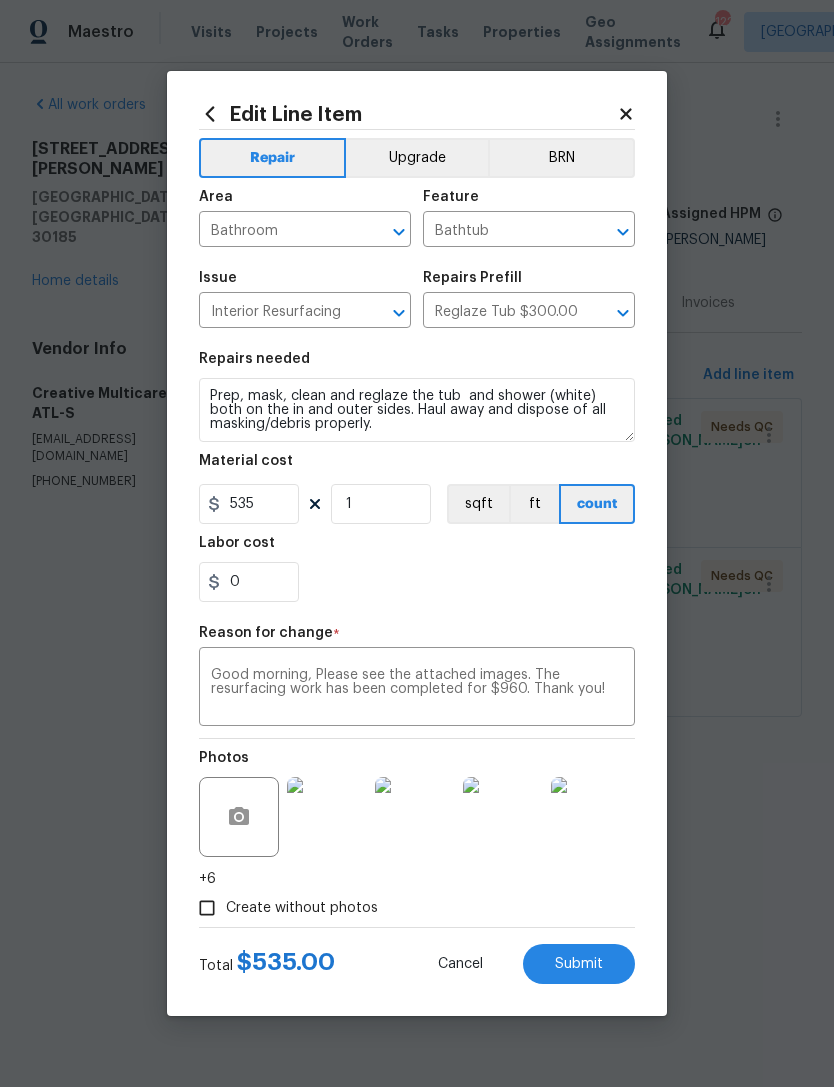 click on "Submit" at bounding box center [579, 964] 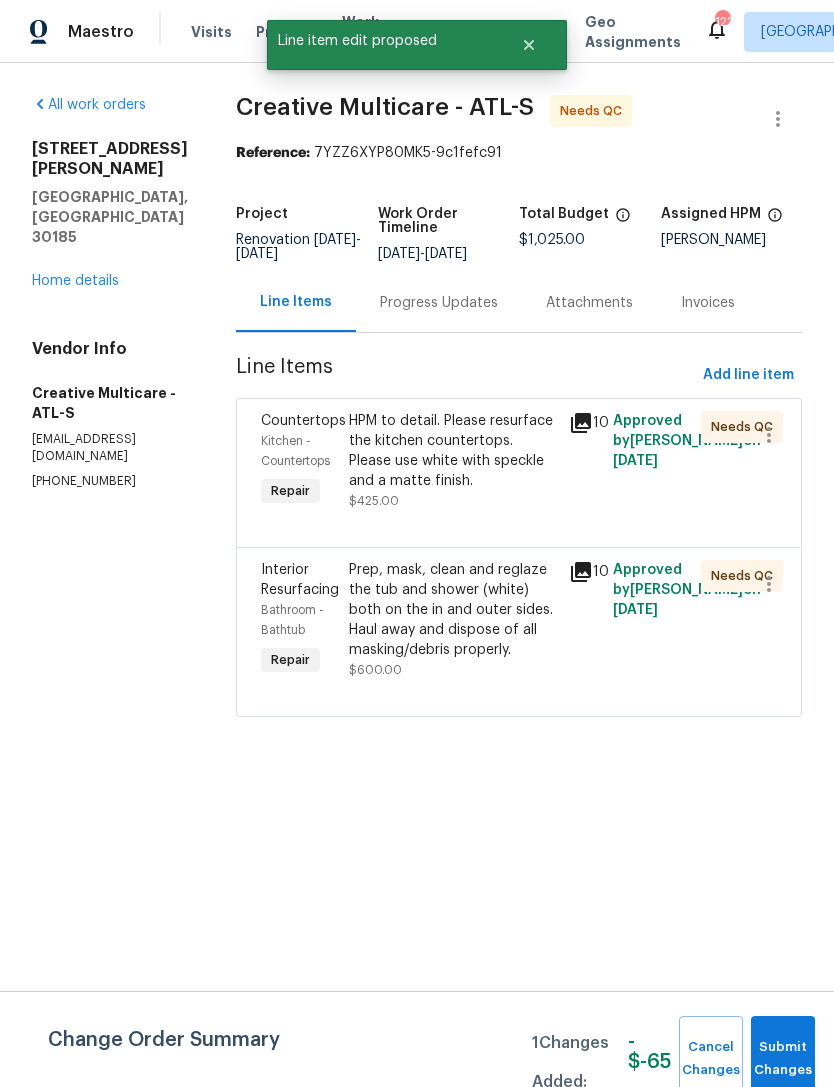 click on "Submit Changes" at bounding box center [783, 1059] 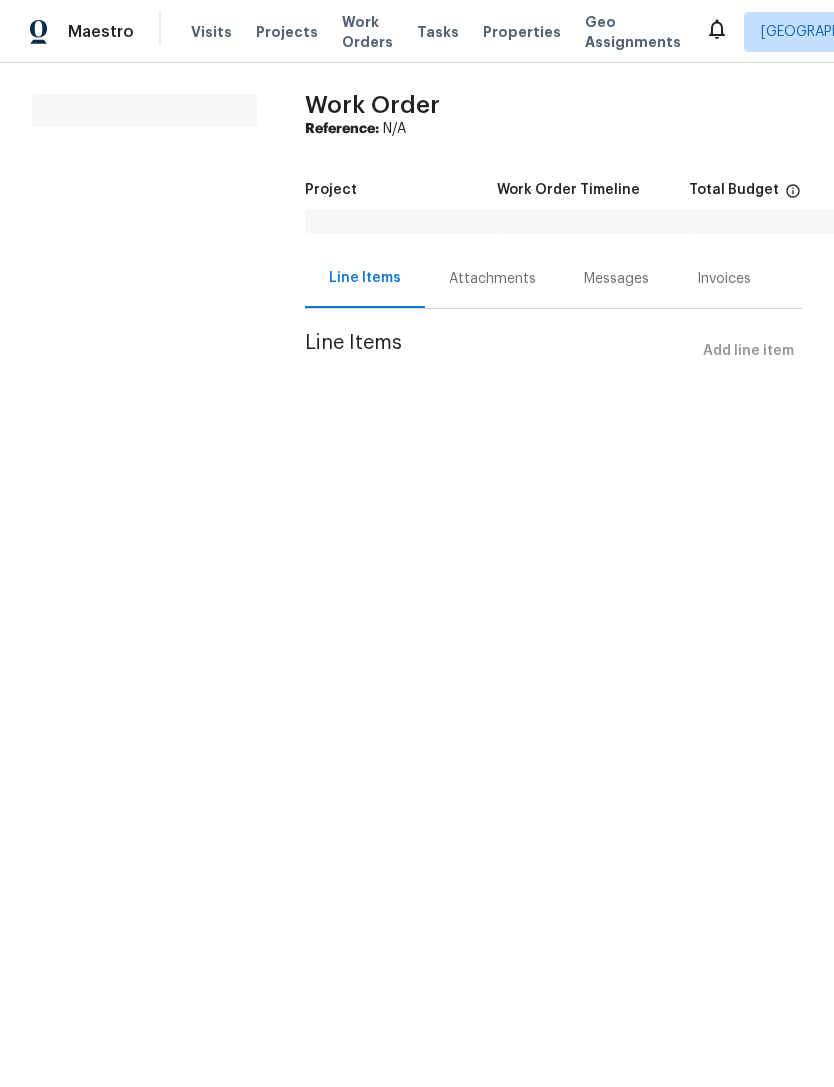 scroll, scrollTop: 0, scrollLeft: 0, axis: both 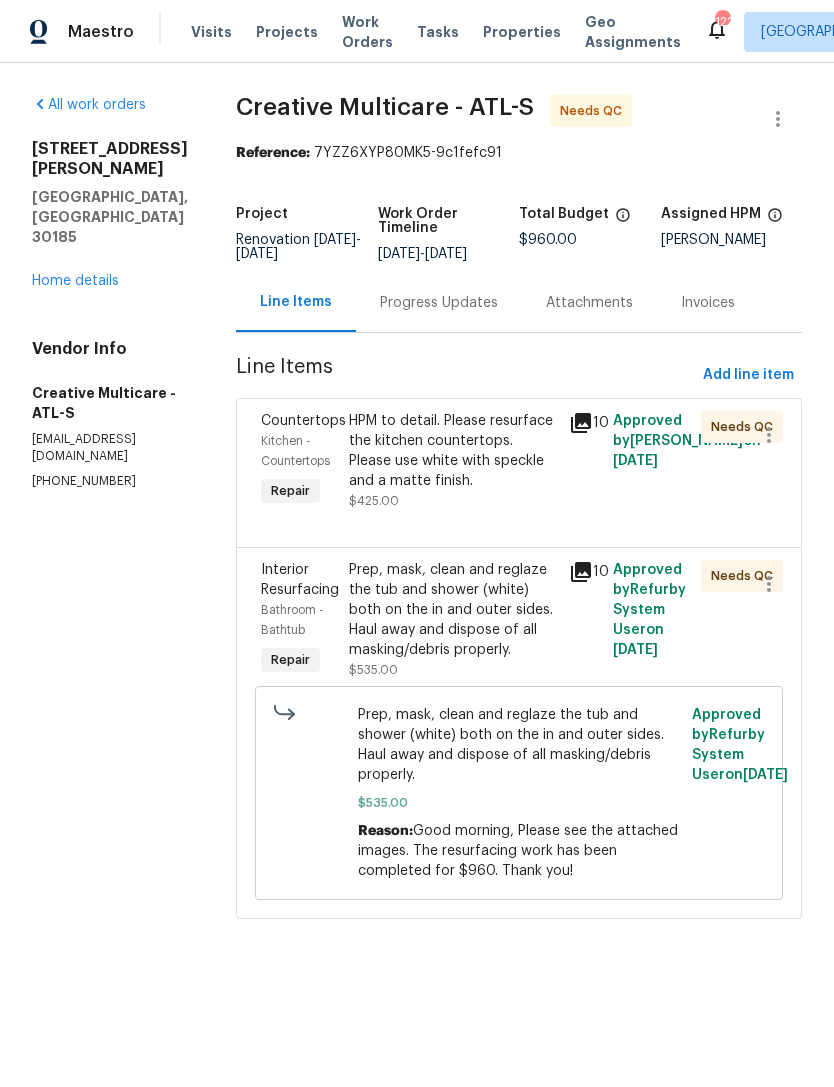 click on "Progress Updates" at bounding box center (439, 303) 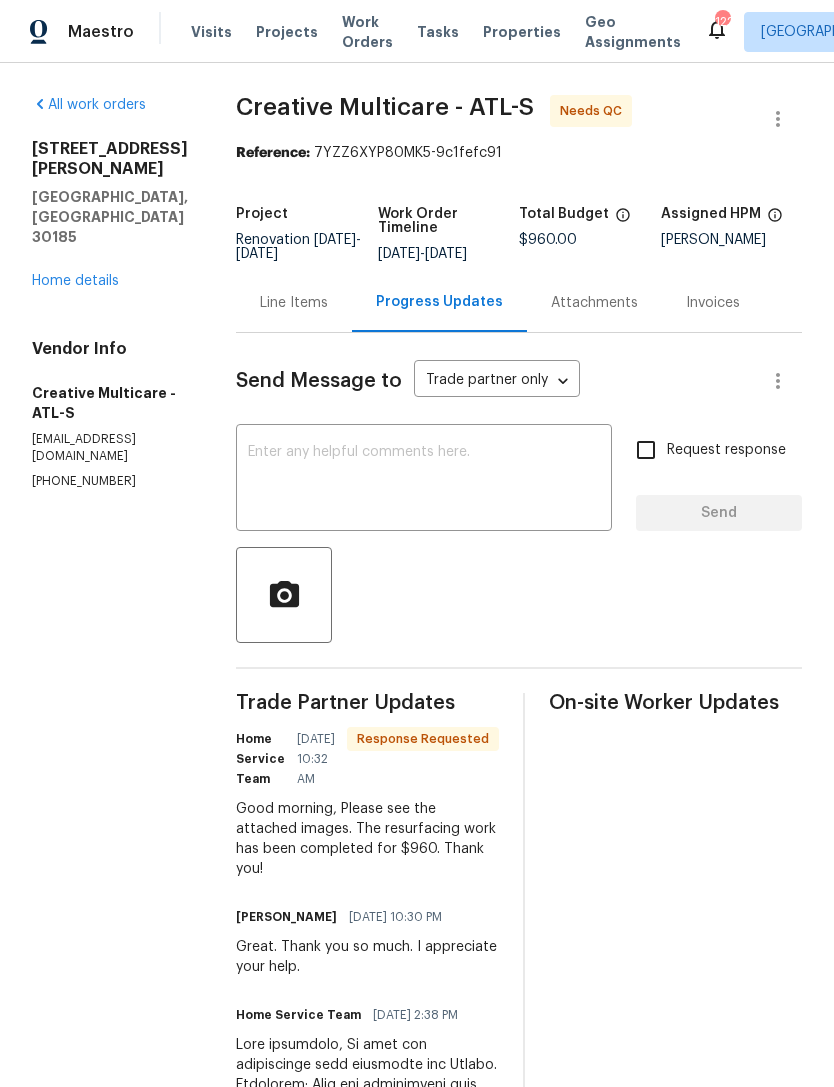 click at bounding box center [424, 480] 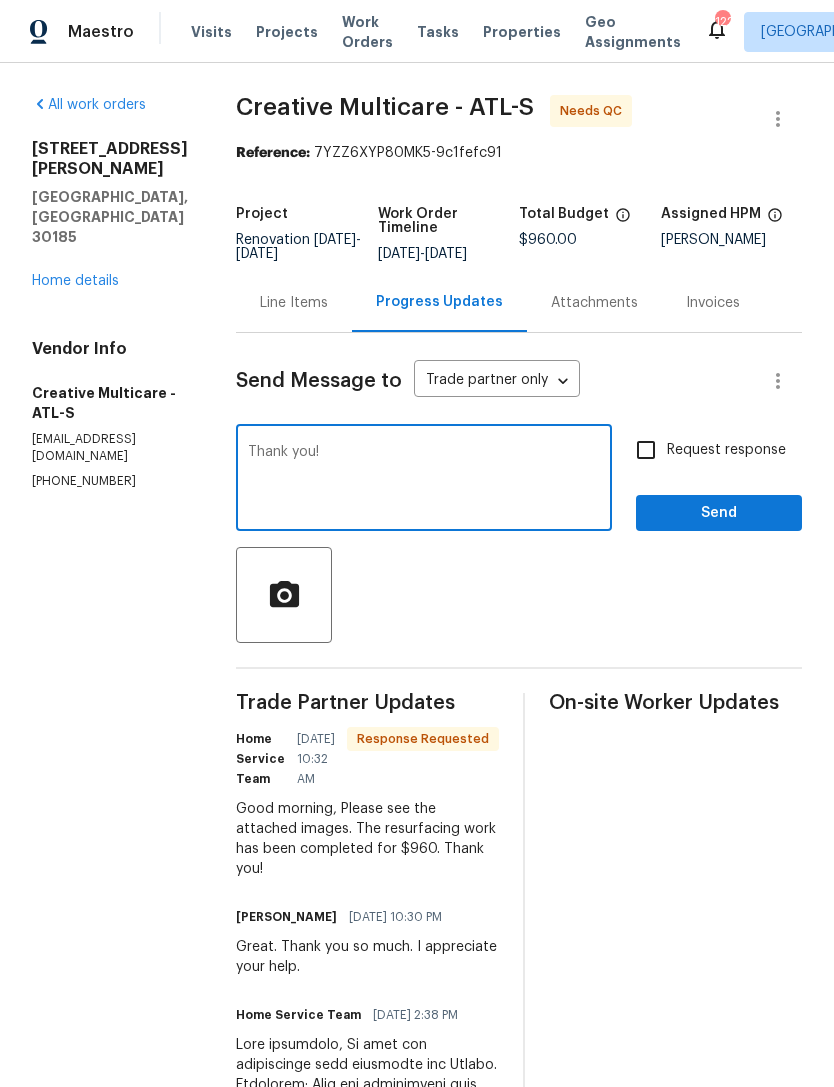 type on "Thank you!" 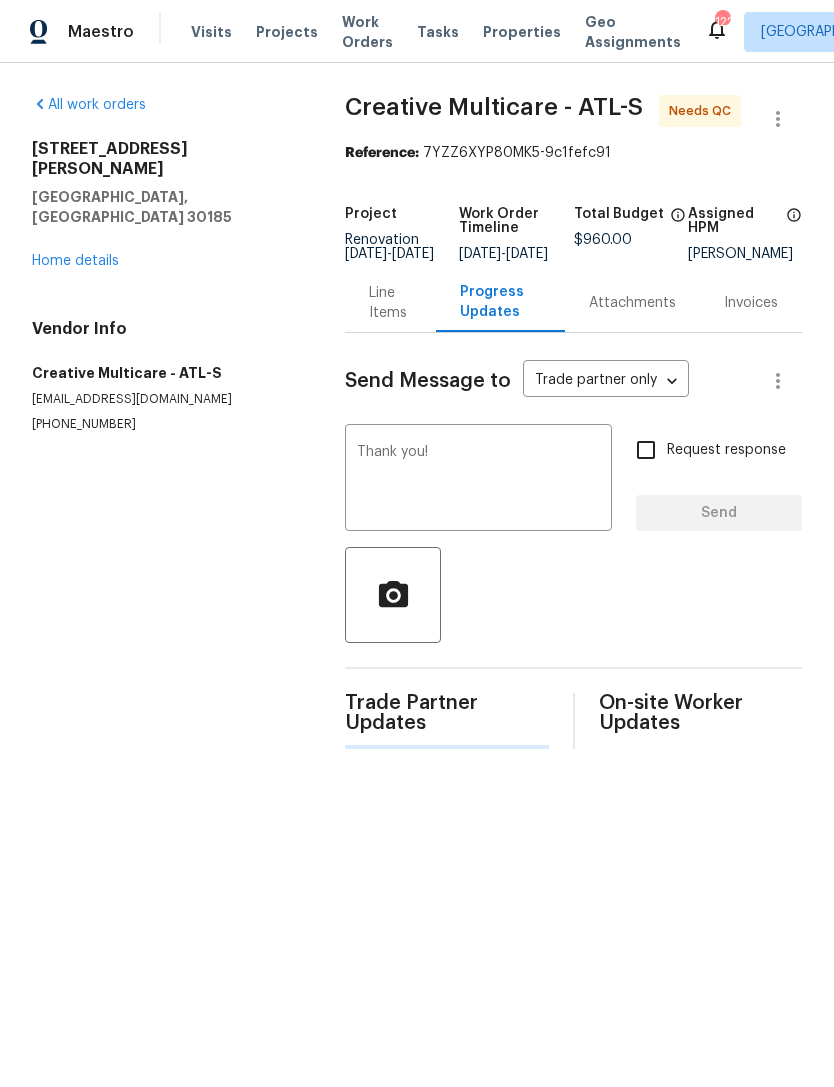 type 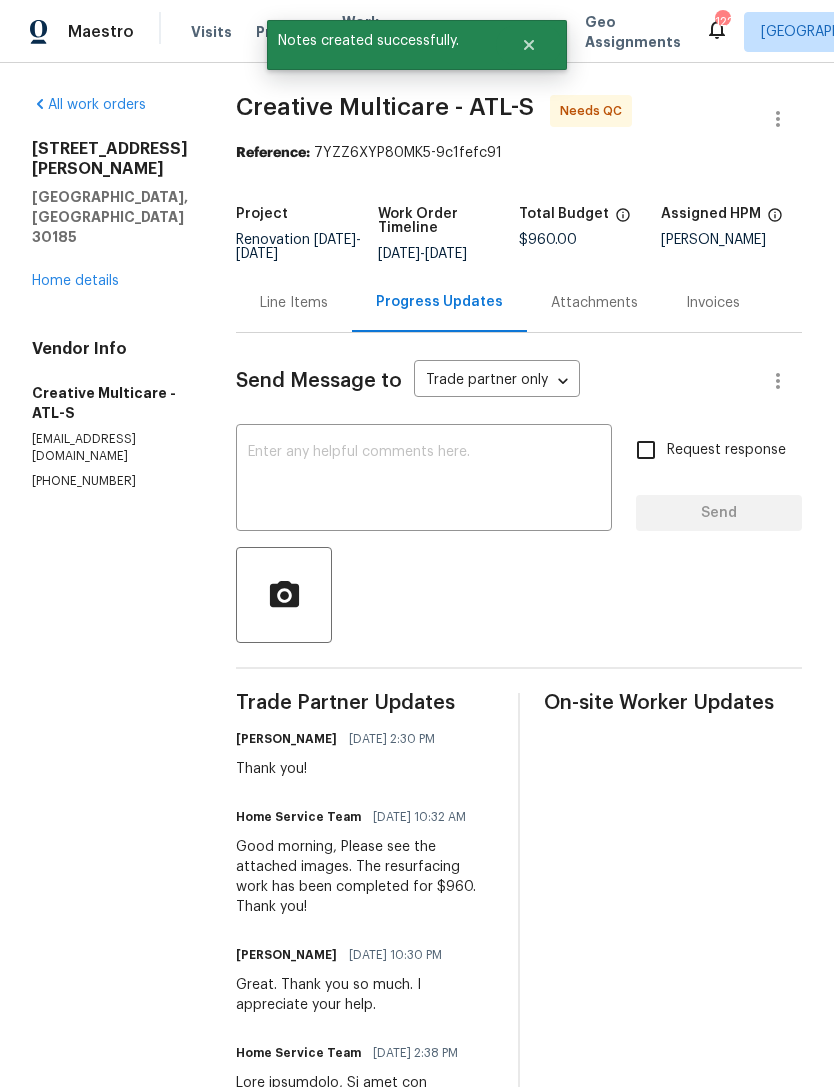 click on "Home details" at bounding box center (75, 281) 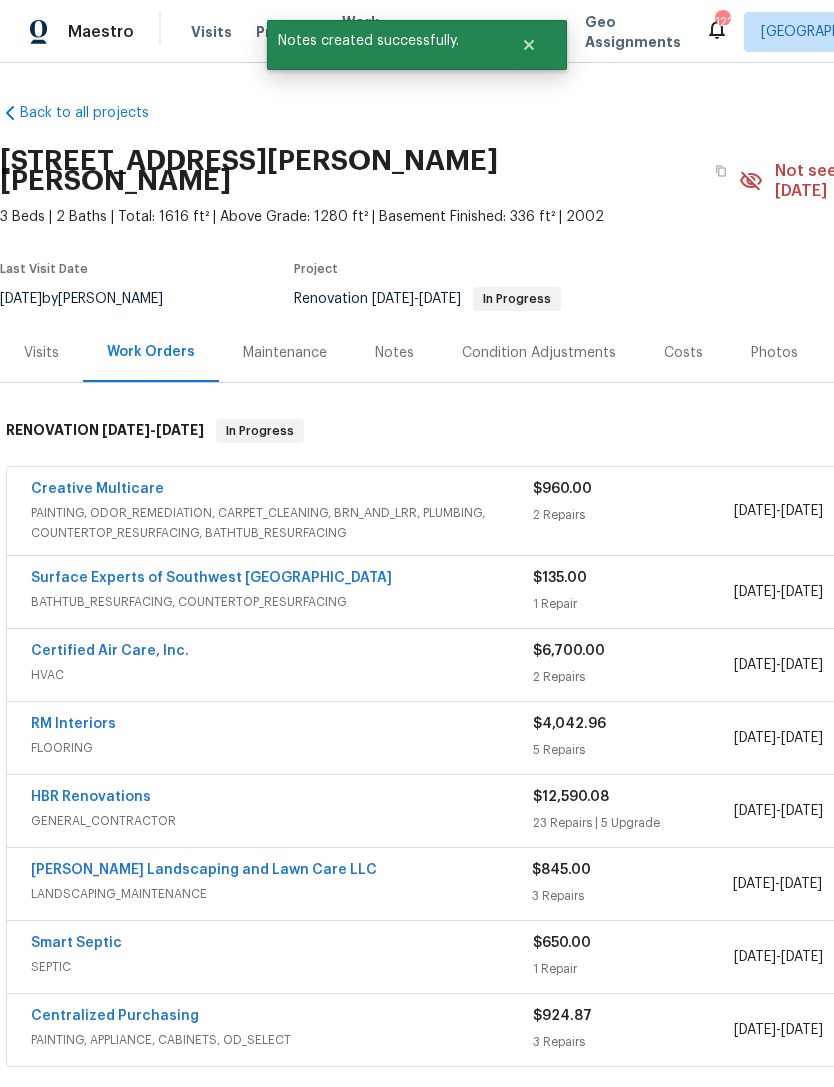 scroll, scrollTop: 0, scrollLeft: 0, axis: both 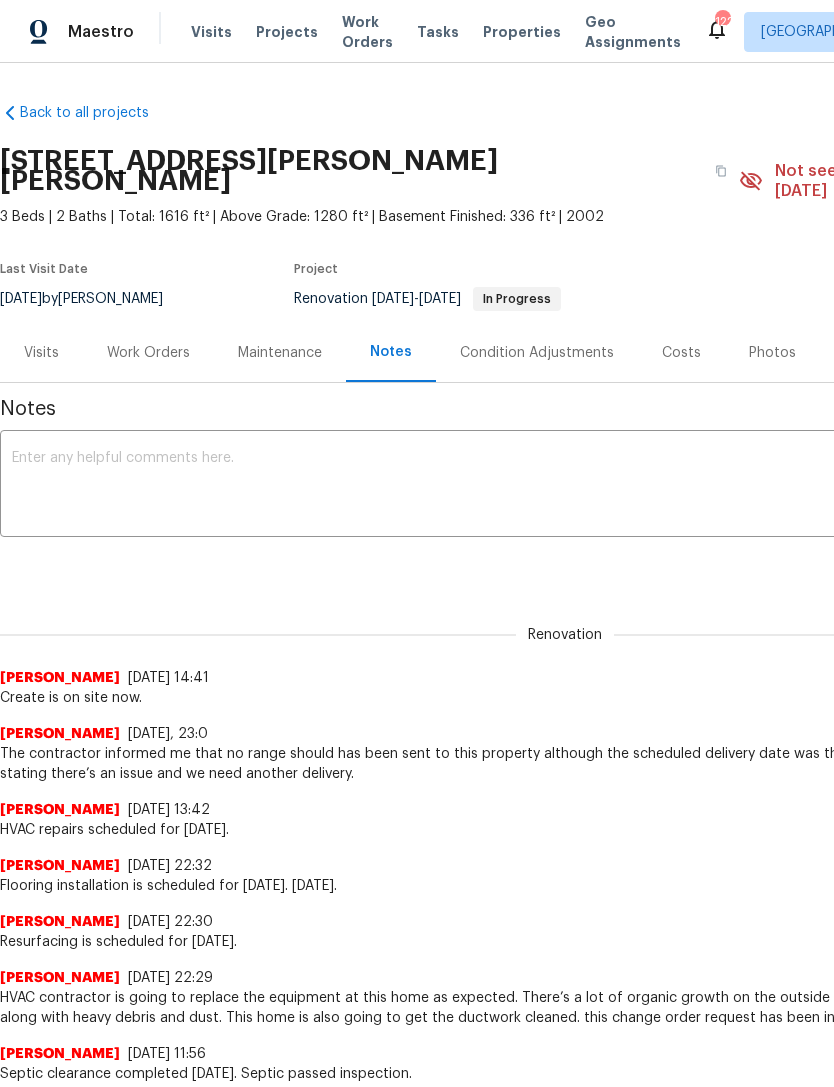 click at bounding box center (565, 486) 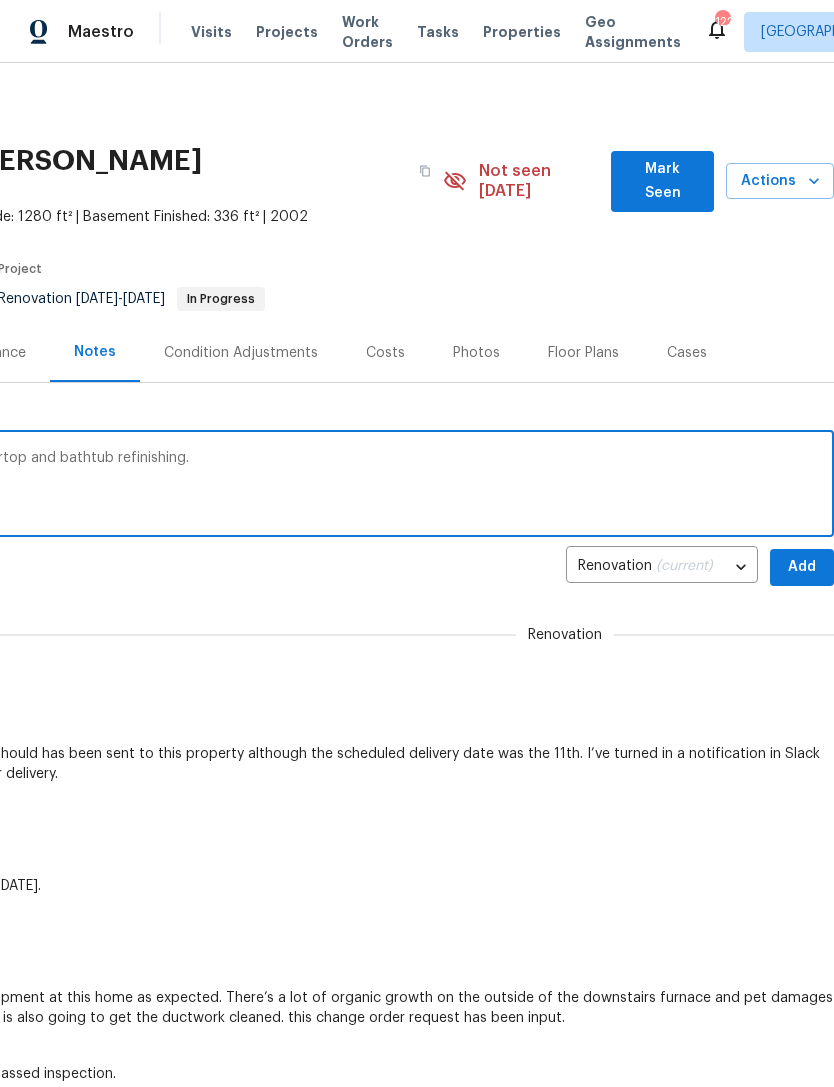 scroll, scrollTop: 0, scrollLeft: 296, axis: horizontal 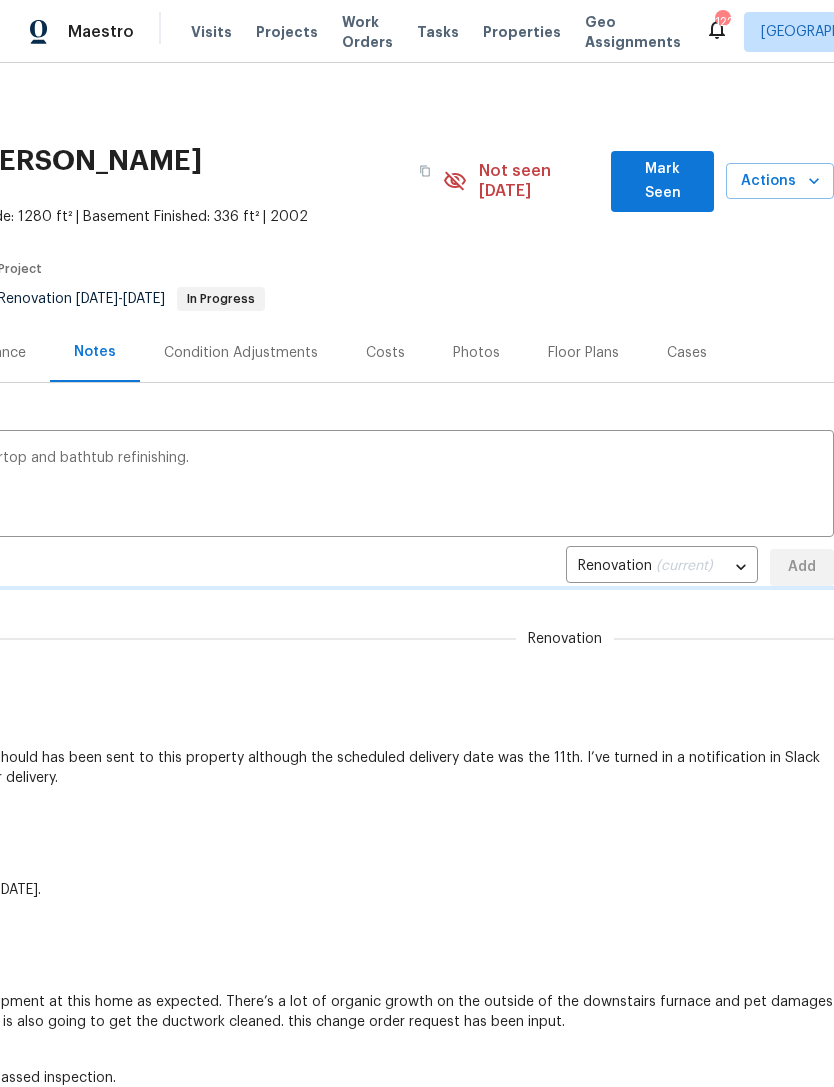 type 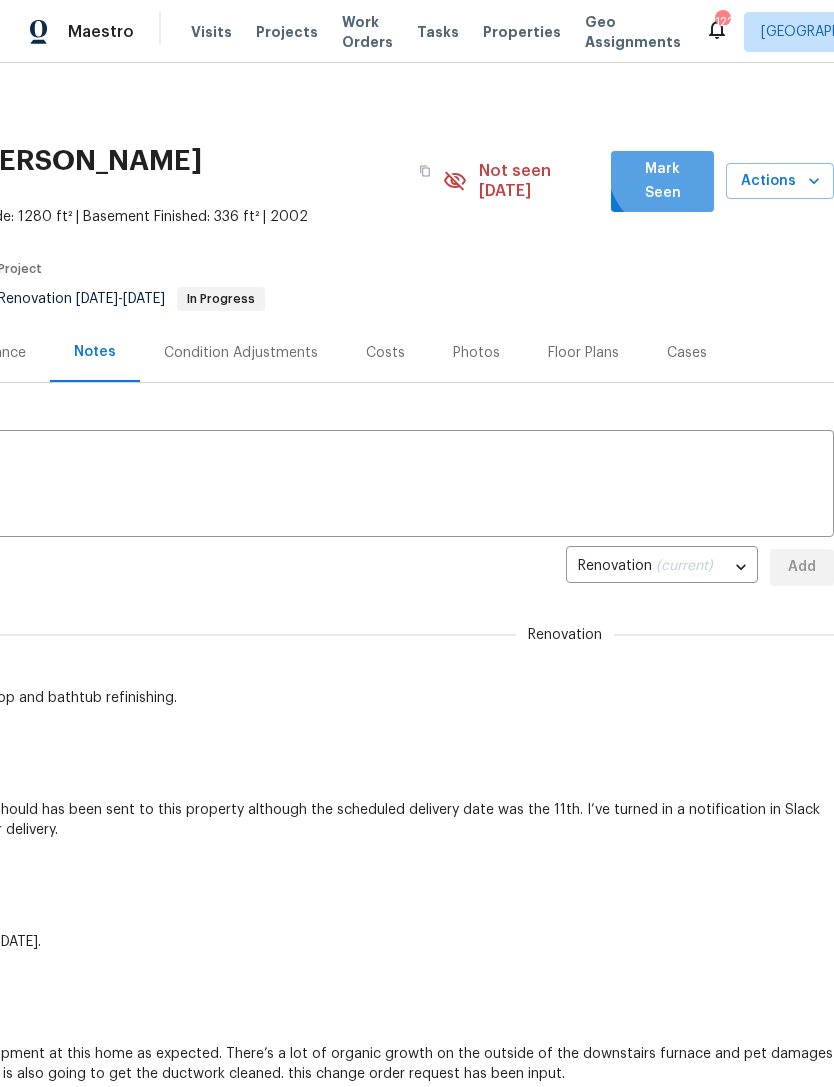 click on "Mark Seen" at bounding box center (662, 181) 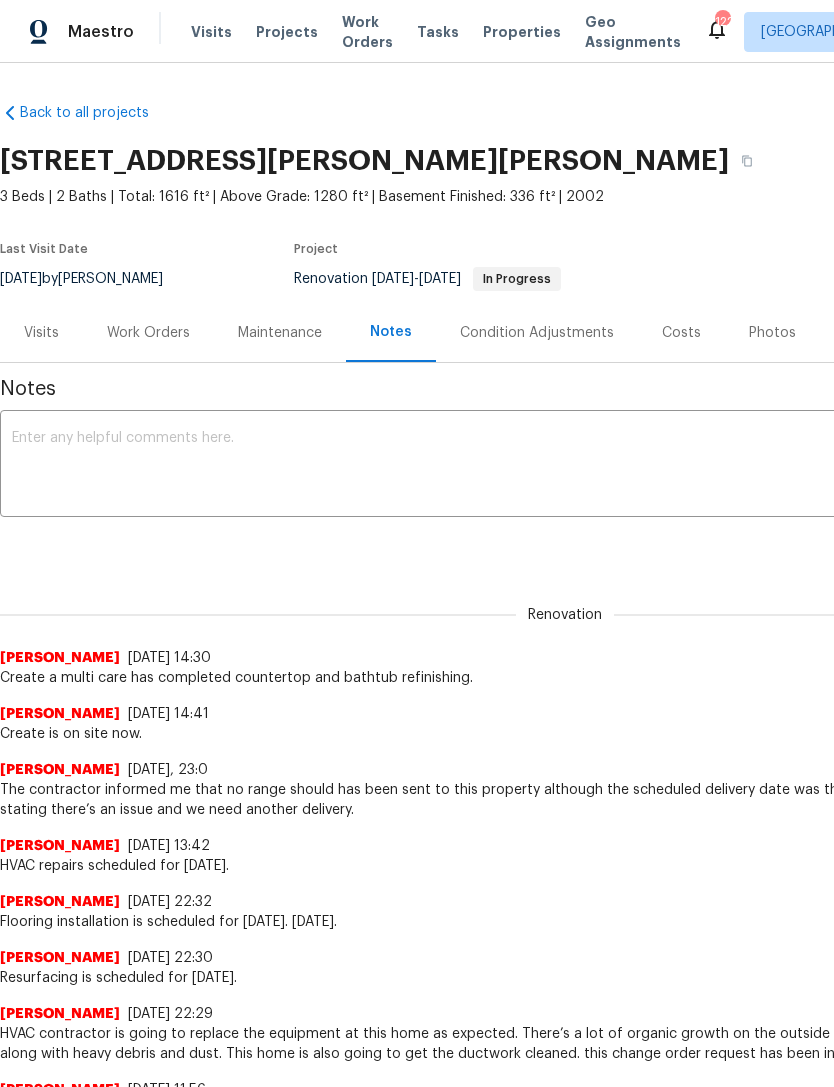 scroll, scrollTop: 0, scrollLeft: 0, axis: both 